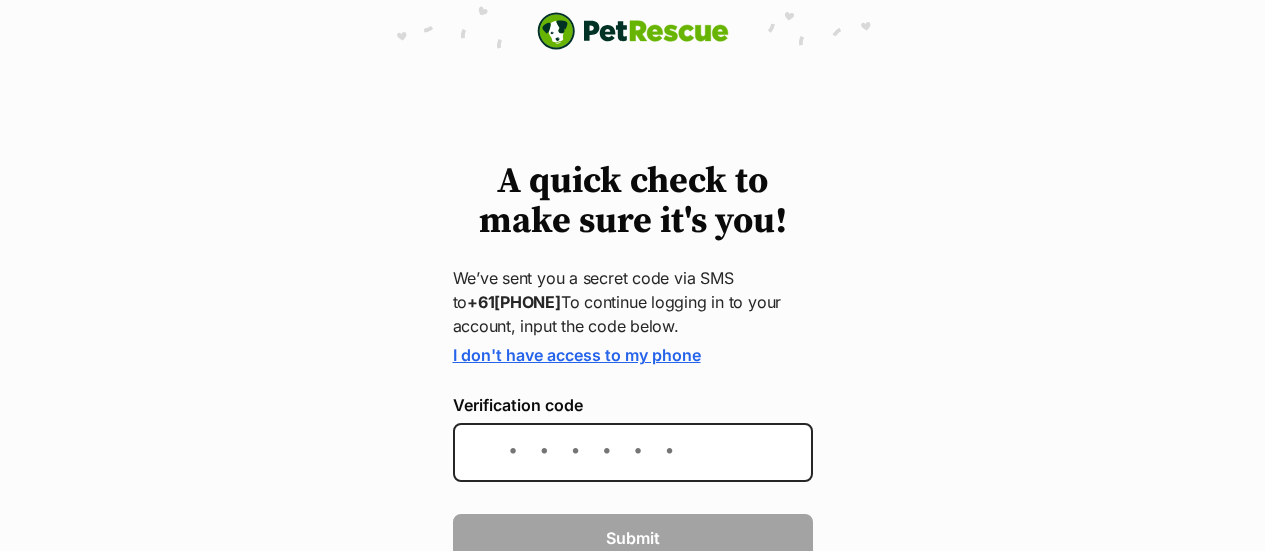 scroll, scrollTop: 0, scrollLeft: 0, axis: both 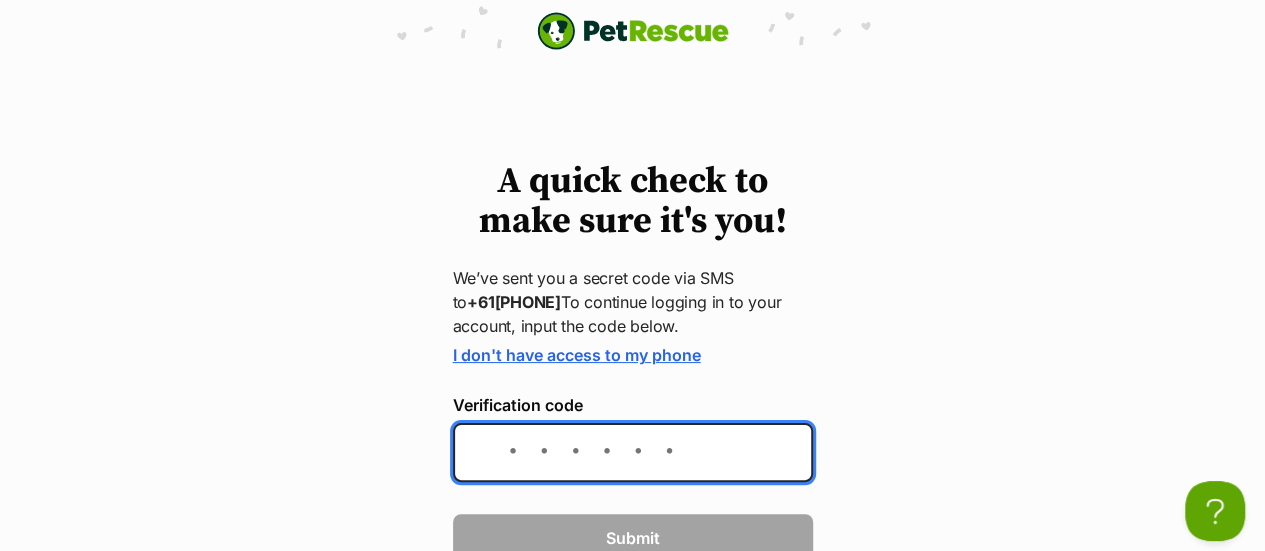 click on "Verification code" at bounding box center (633, 452) 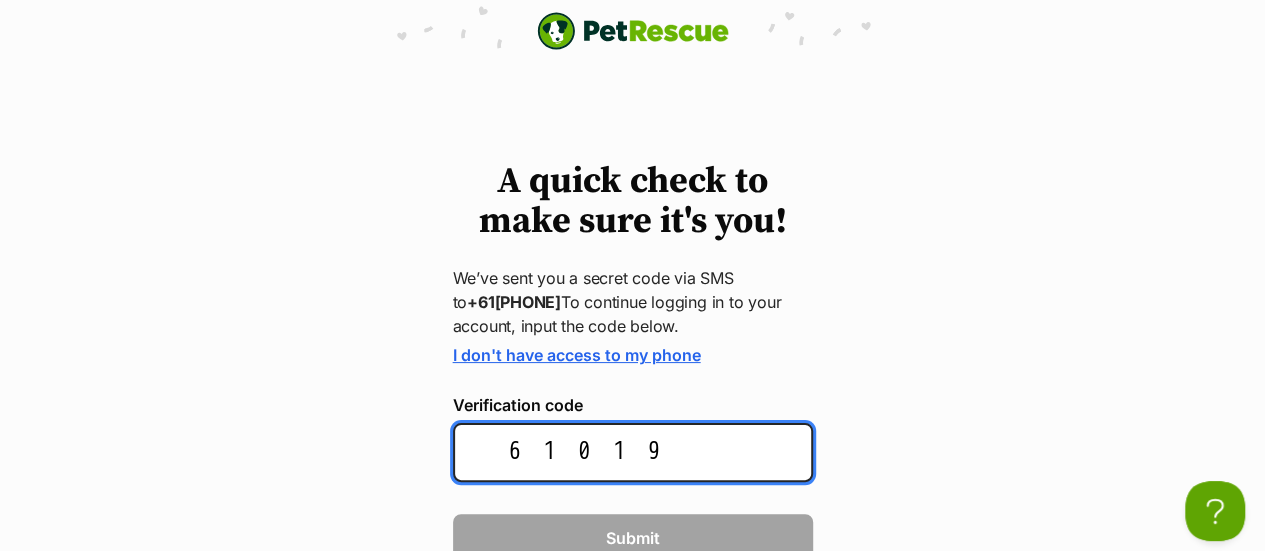 type on "610199" 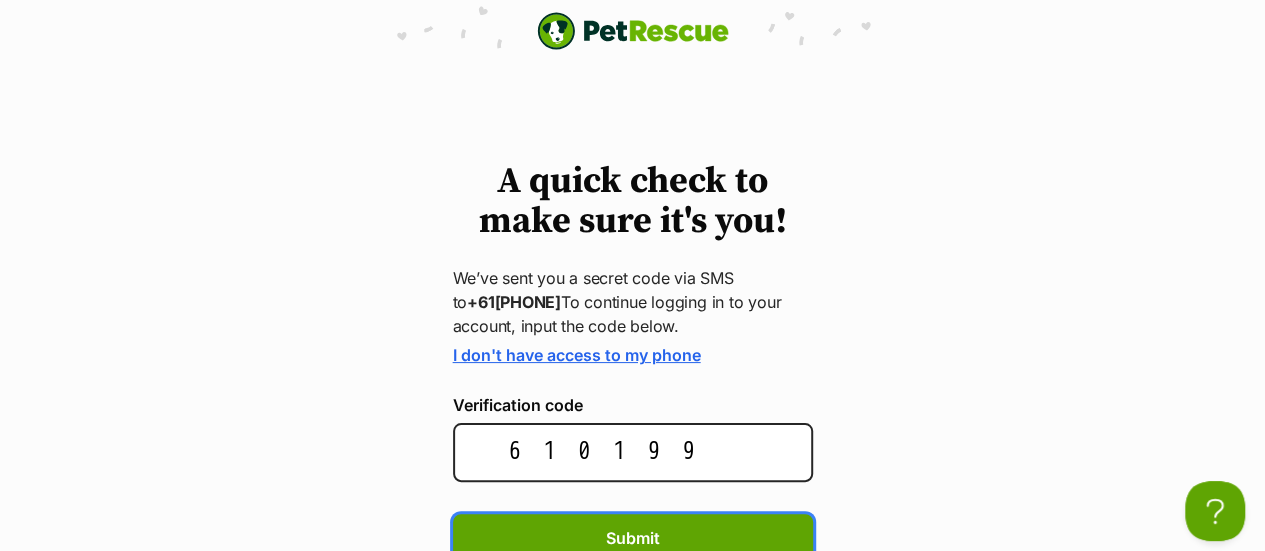 scroll, scrollTop: 10, scrollLeft: 0, axis: vertical 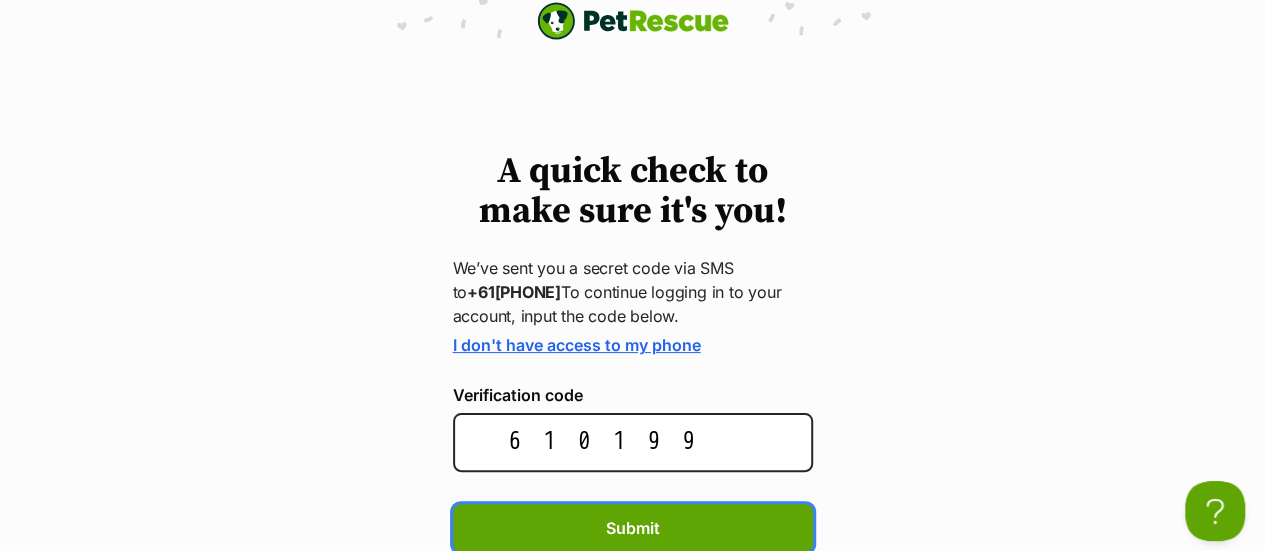 type 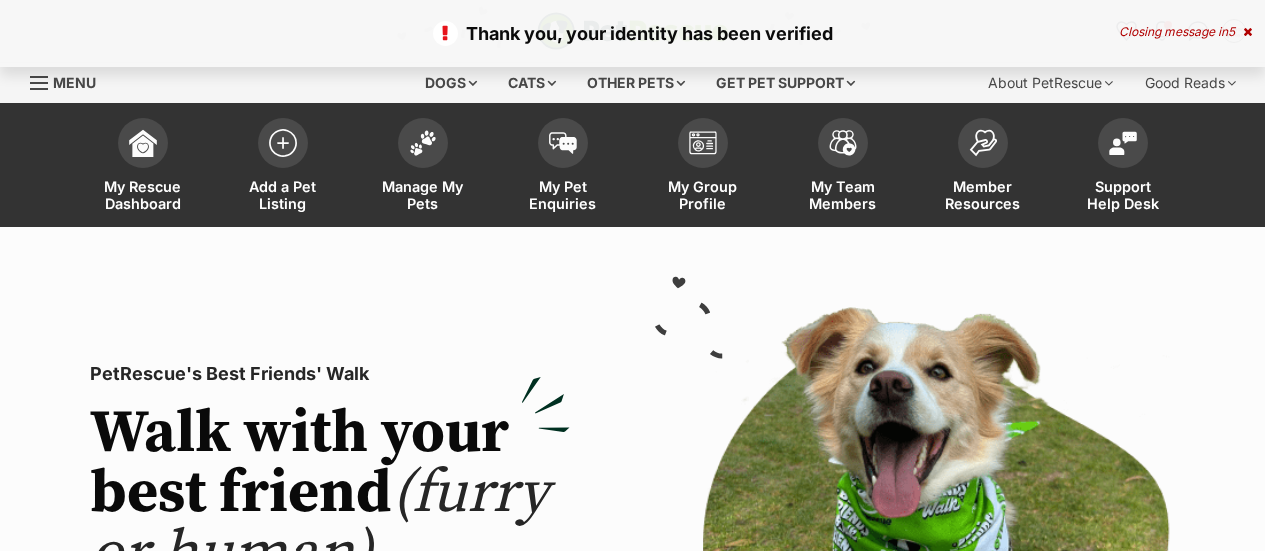 scroll, scrollTop: 0, scrollLeft: 0, axis: both 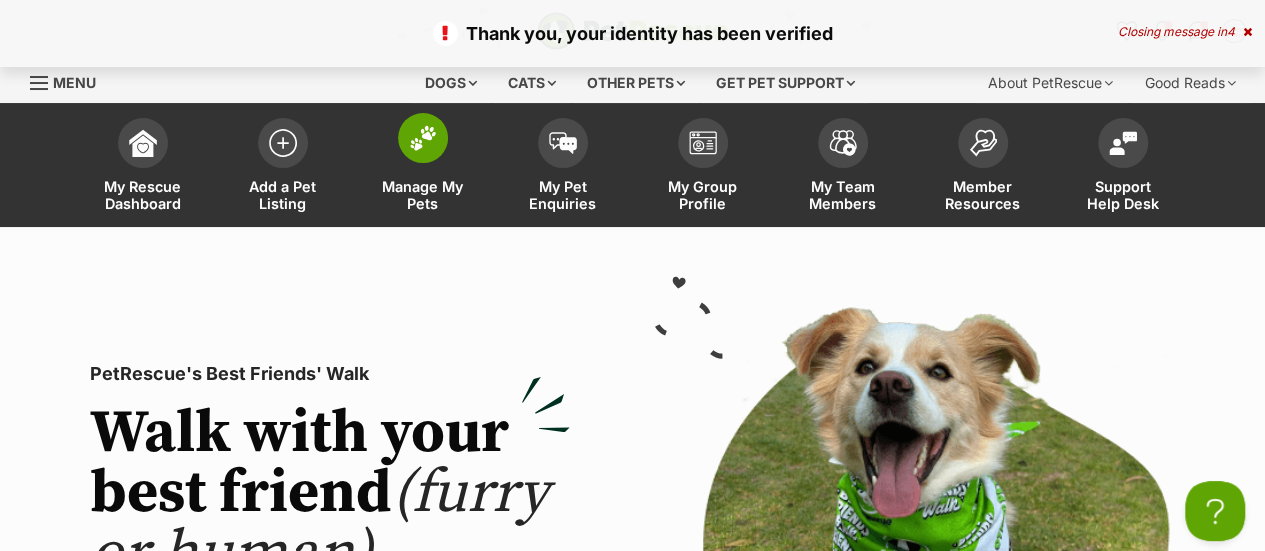 click at bounding box center [423, 138] 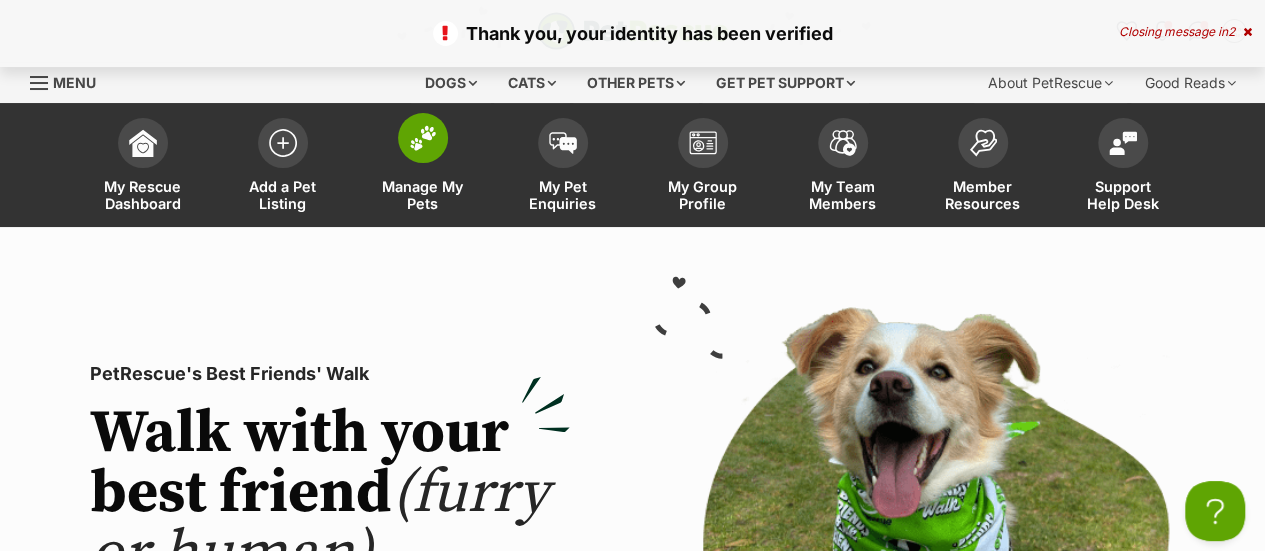 scroll, scrollTop: 0, scrollLeft: 0, axis: both 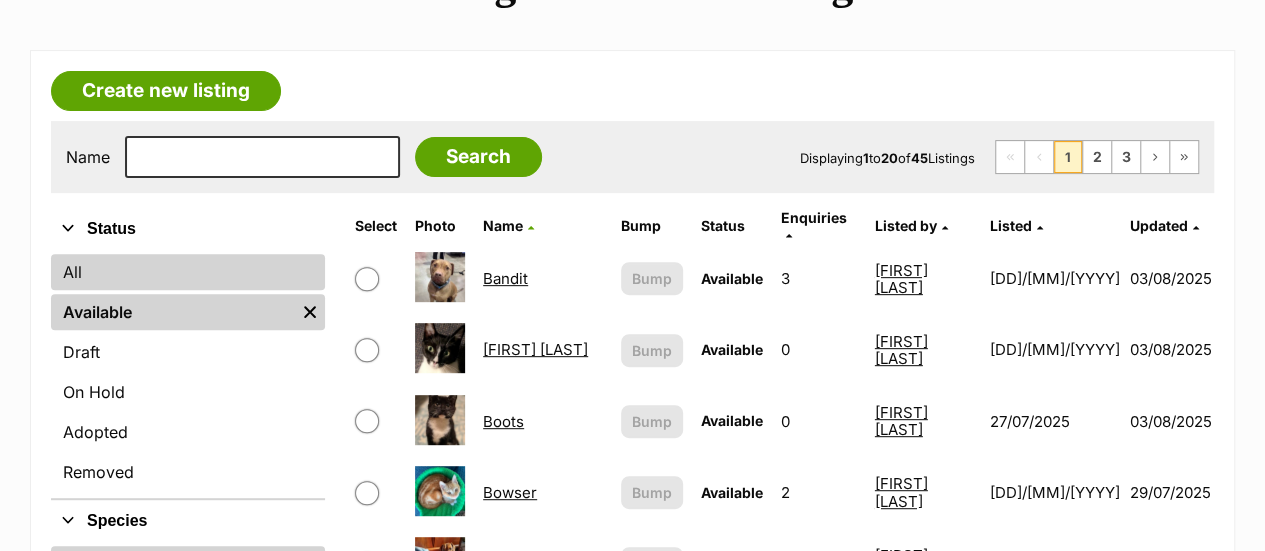 click on "All" at bounding box center [188, 272] 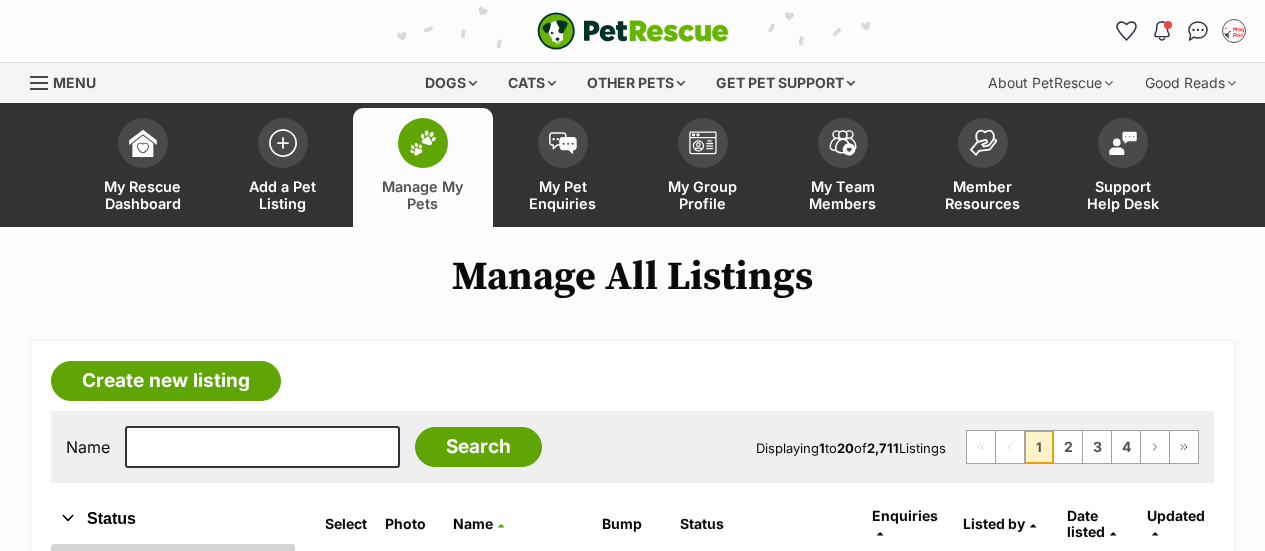 scroll, scrollTop: 0, scrollLeft: 0, axis: both 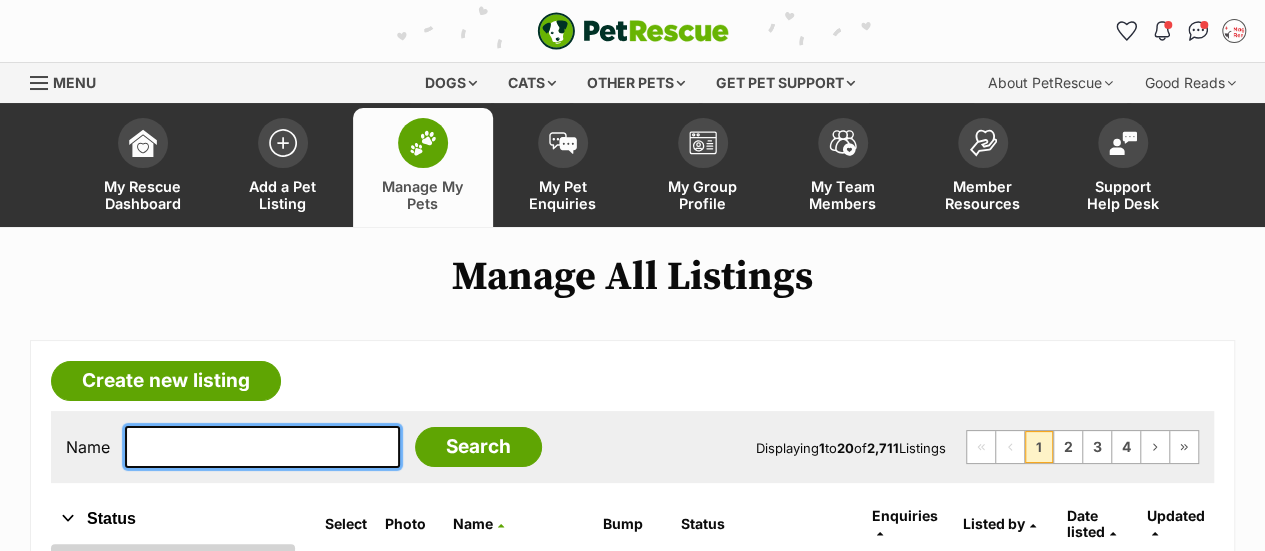 click at bounding box center [262, 447] 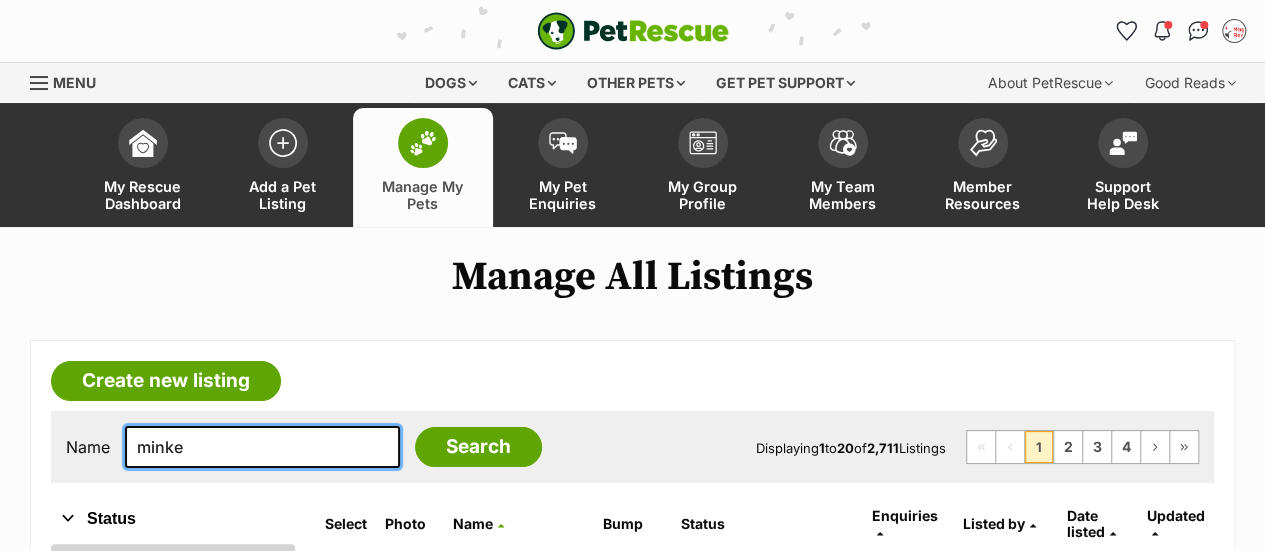 type on "minke" 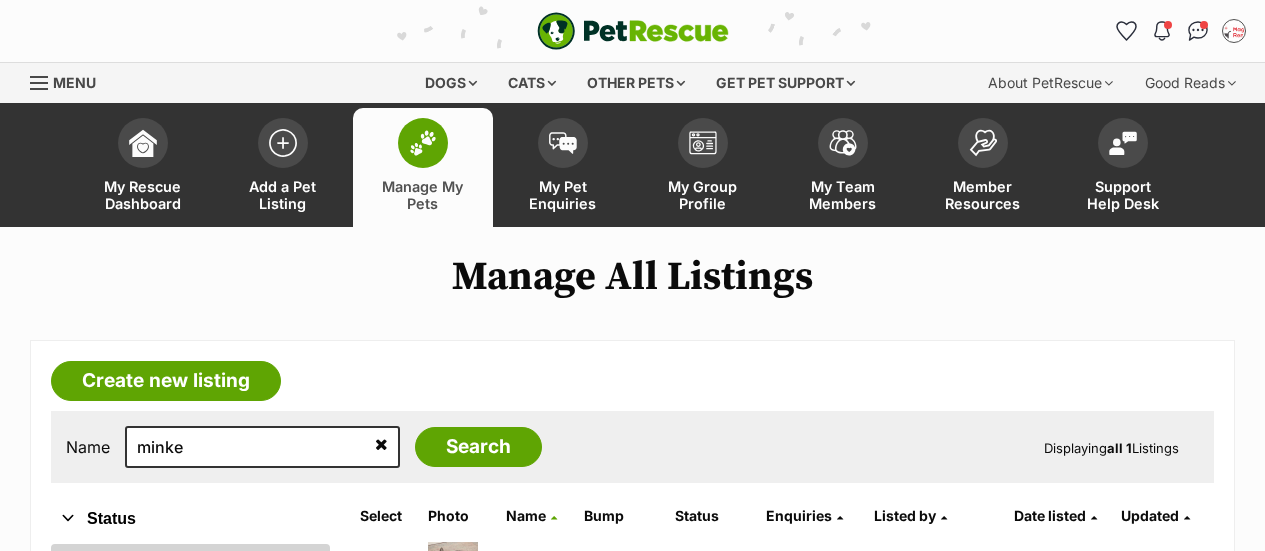 scroll, scrollTop: 195, scrollLeft: 0, axis: vertical 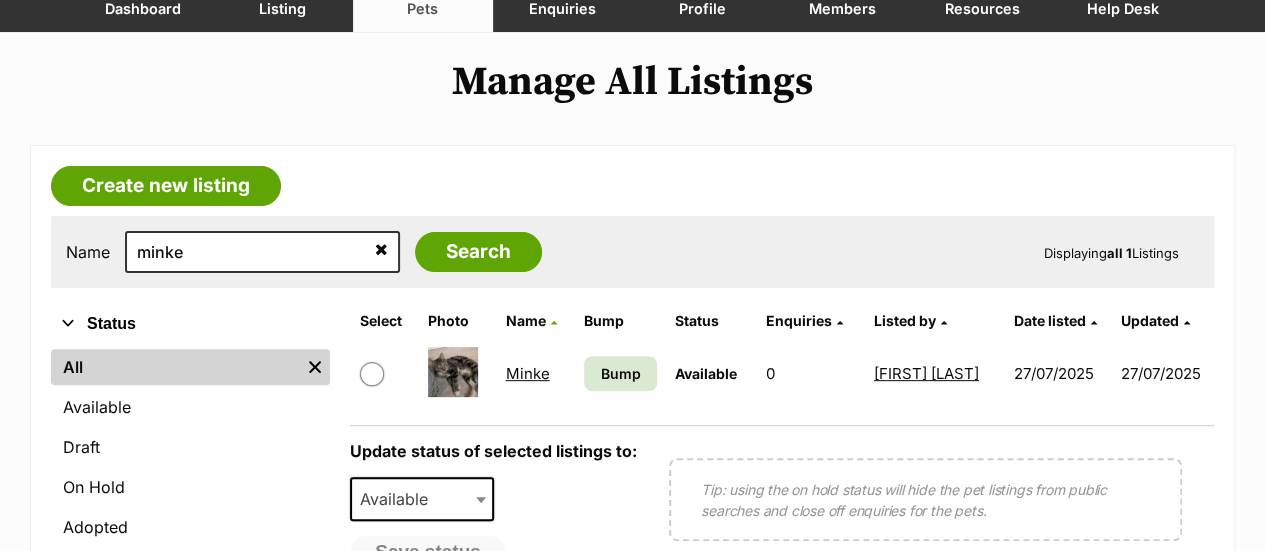 click on "Minke" at bounding box center (528, 373) 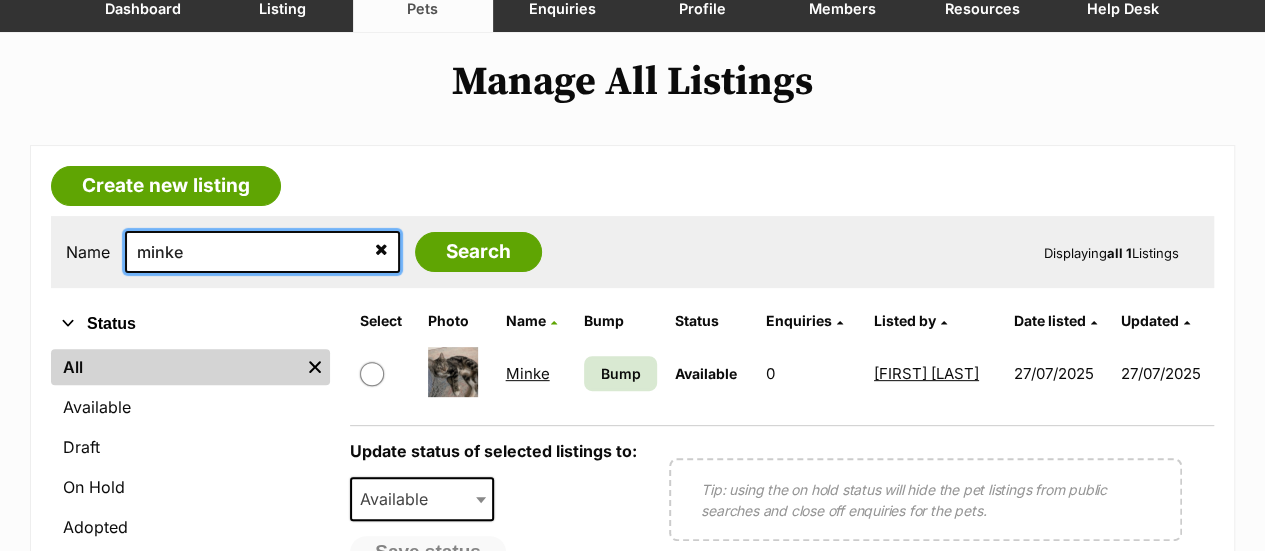 click on "minke" at bounding box center (262, 252) 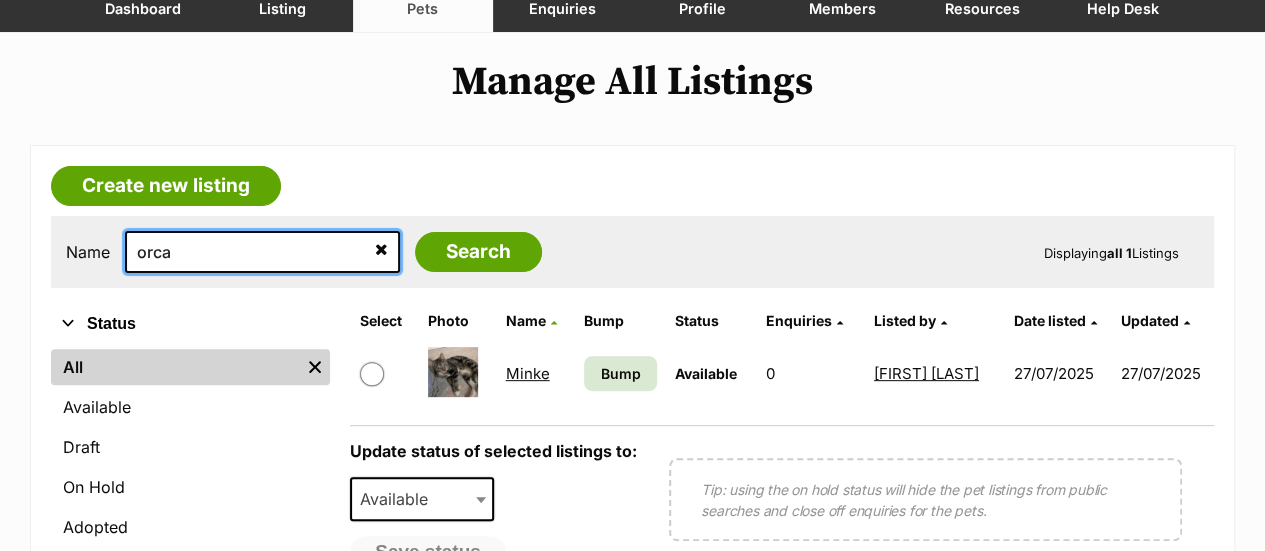type on "orca" 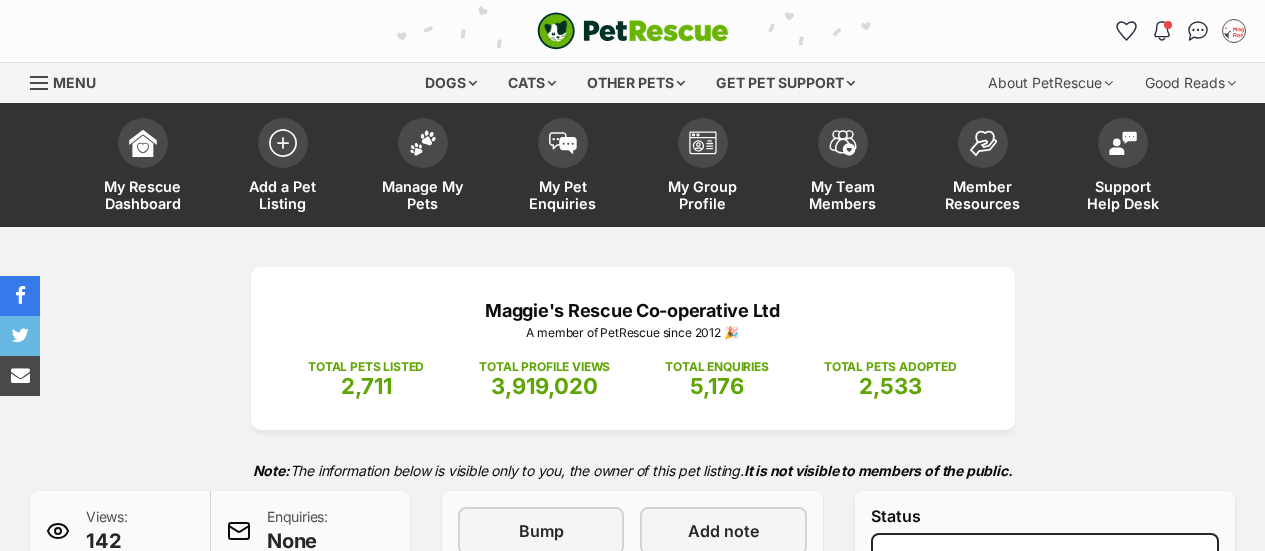 scroll, scrollTop: 504, scrollLeft: 0, axis: vertical 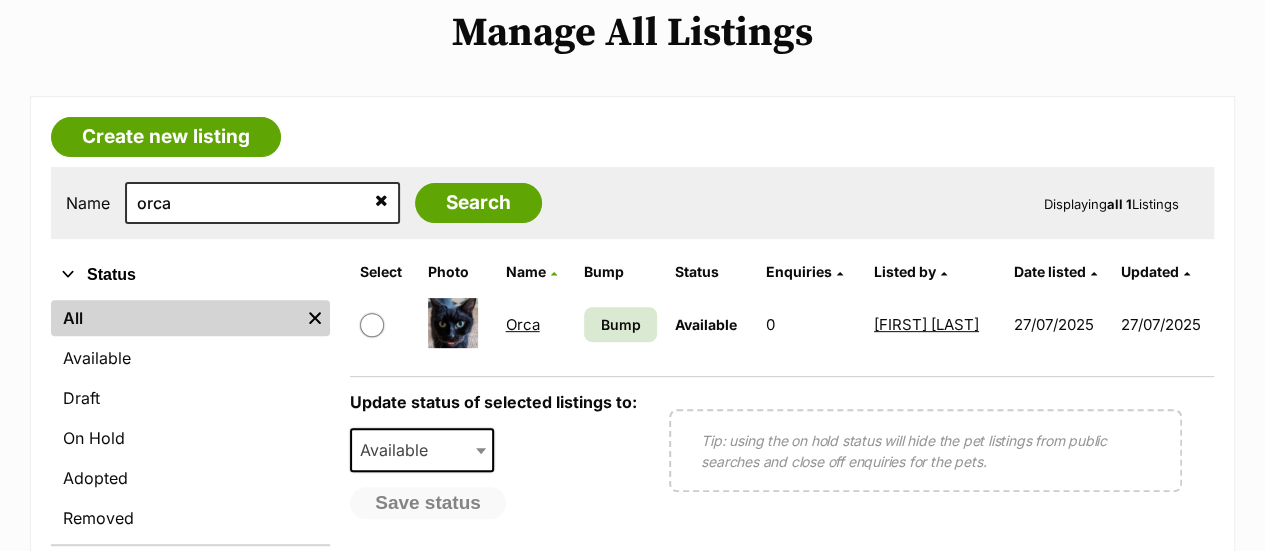 click on "Orca" at bounding box center [523, 324] 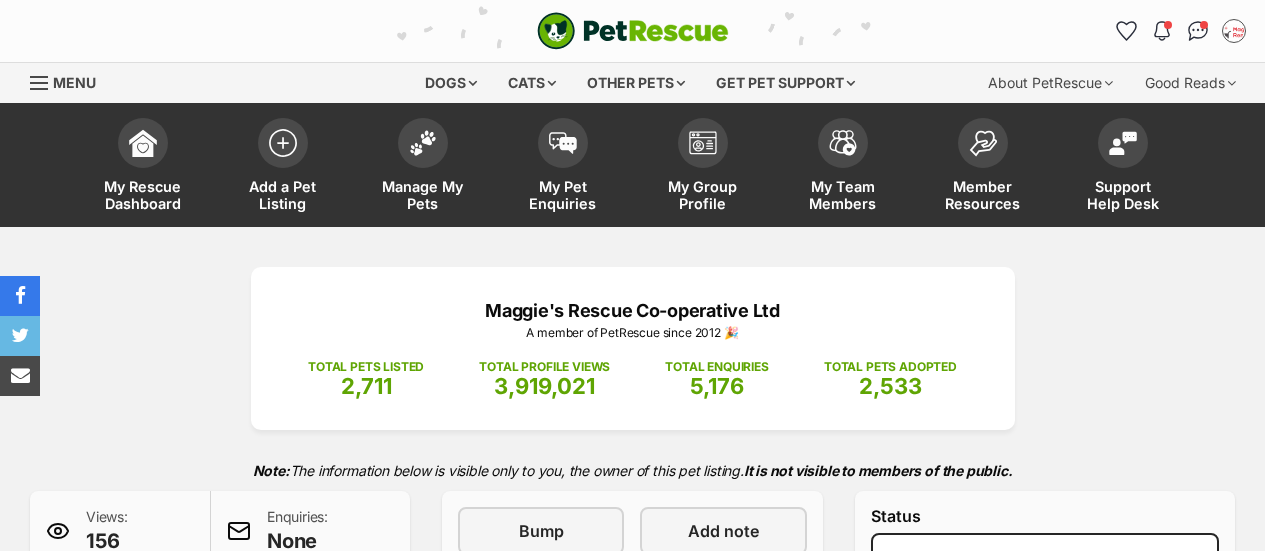 scroll, scrollTop: 0, scrollLeft: 0, axis: both 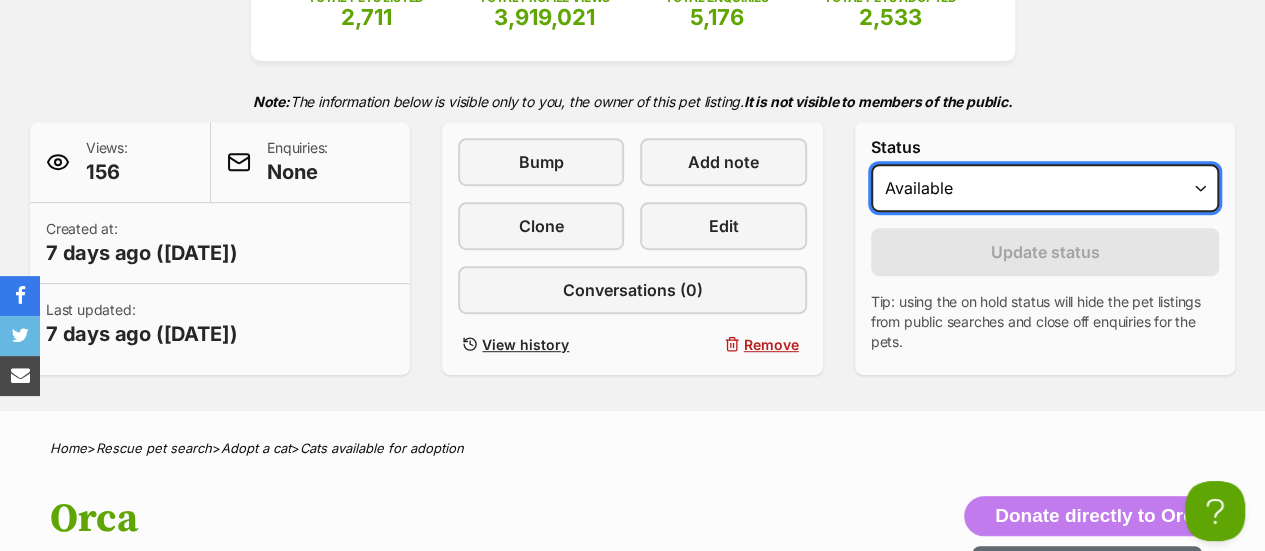 click on "Draft
Available
On hold
Adopted" at bounding box center [1045, 188] 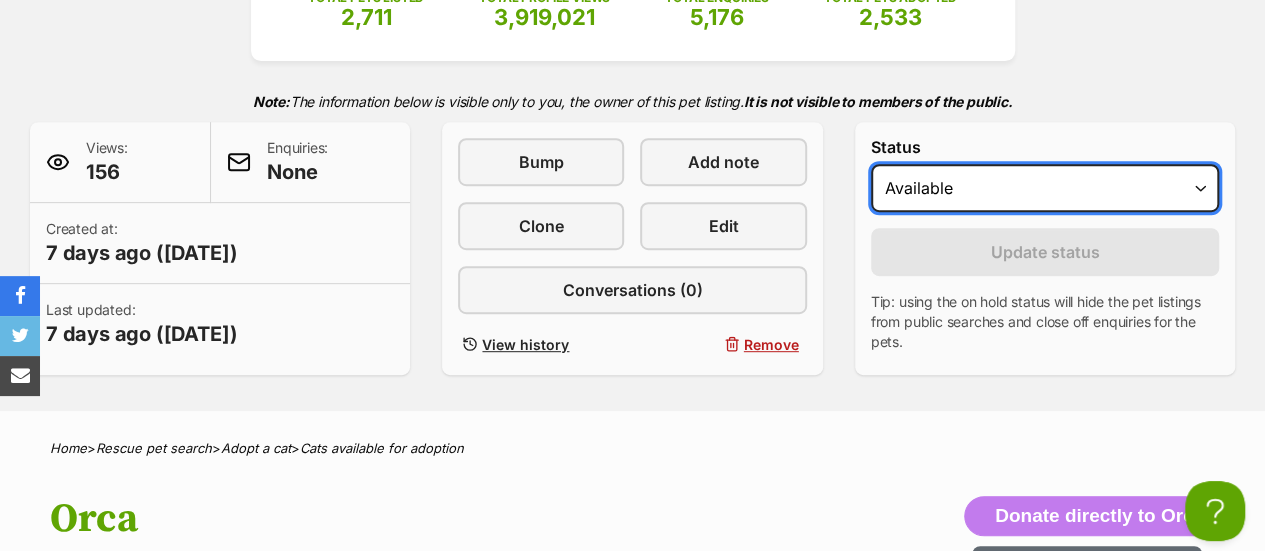 select on "on_hold" 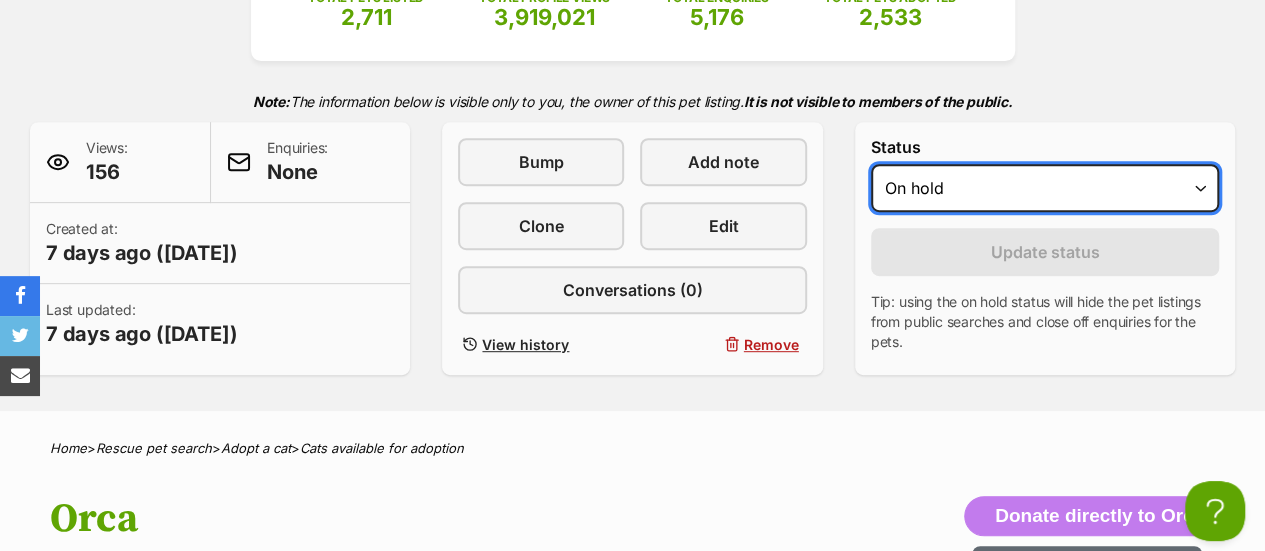 click on "Draft
Available
On hold
Adopted" at bounding box center [1045, 188] 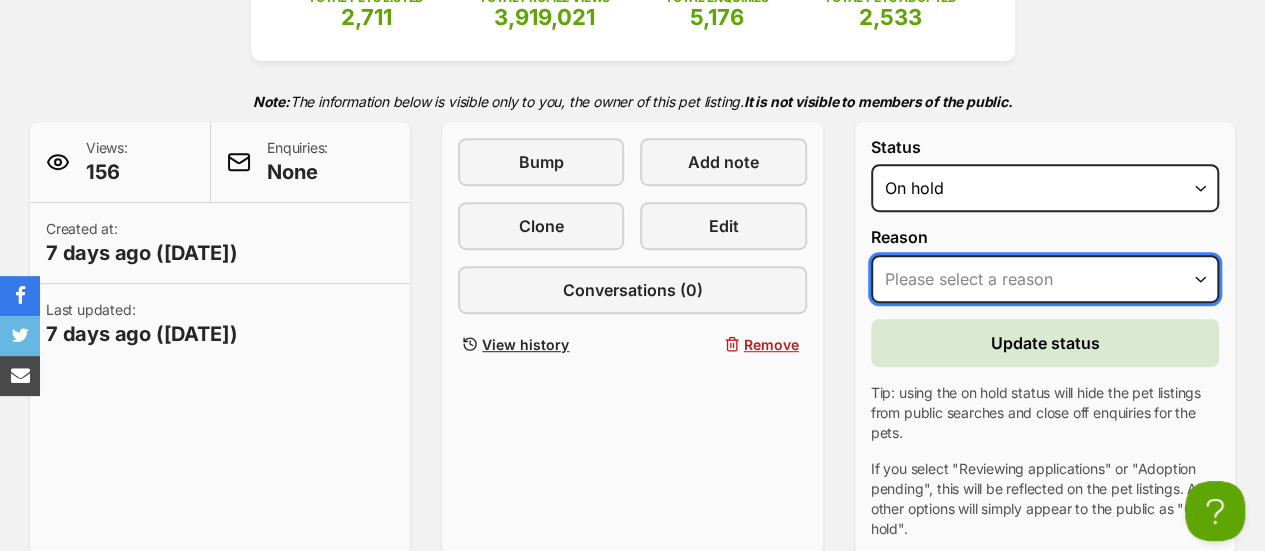 click on "Please select a reason
Medical reasons
Reviewing applications
Adoption pending
Other" at bounding box center [1045, 279] 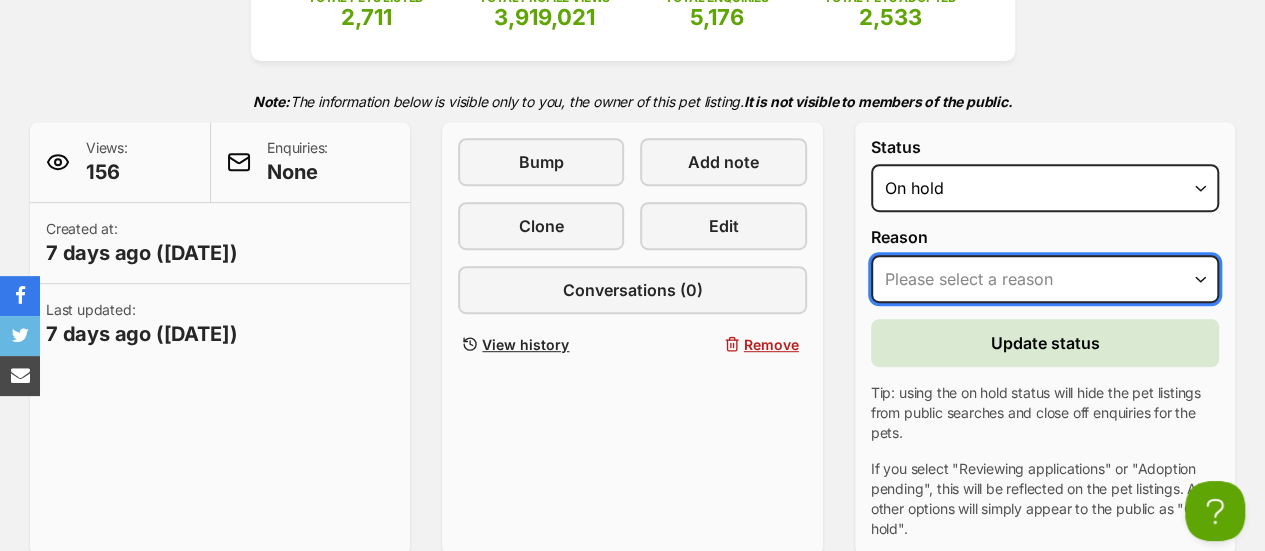 select on "adoption_pending" 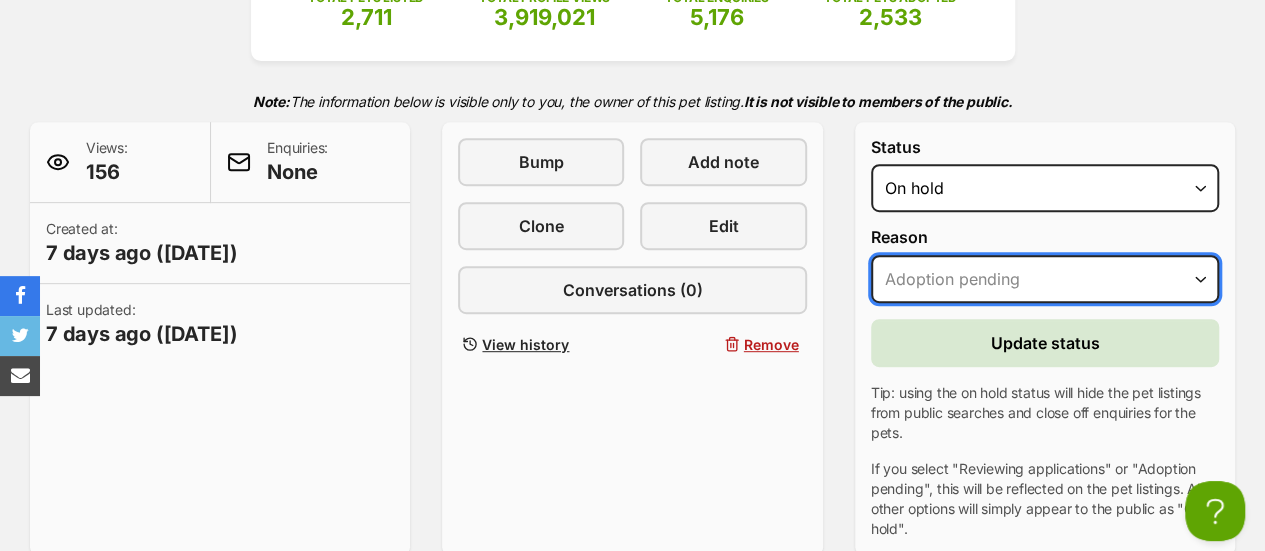 click on "Please select a reason
Medical reasons
Reviewing applications
Adoption pending
Other" at bounding box center [1045, 279] 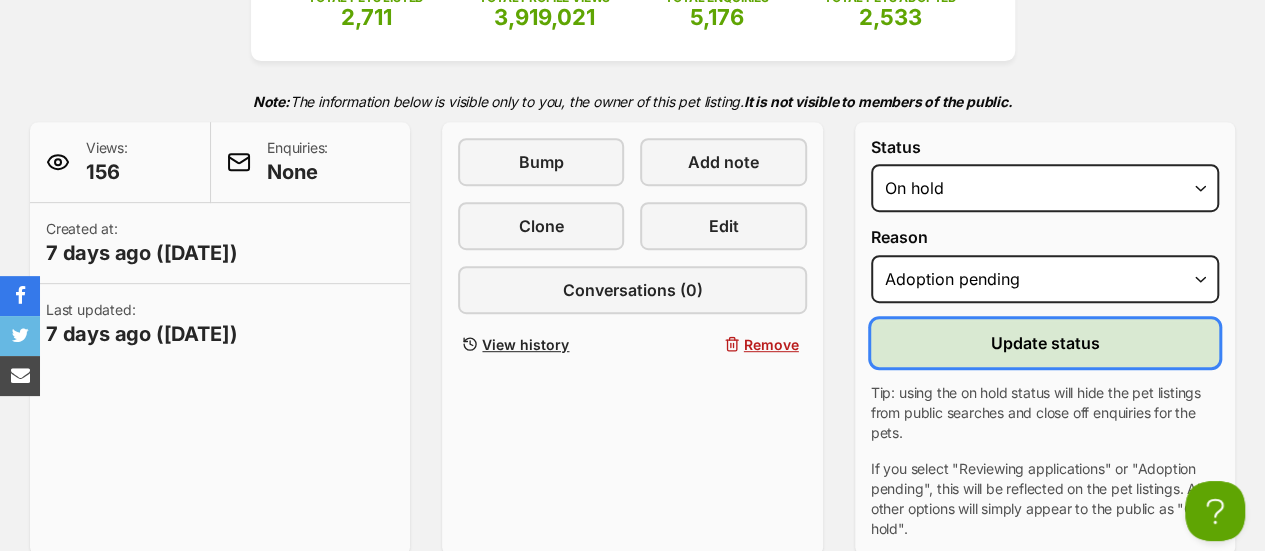 click on "Update status" at bounding box center [1044, 343] 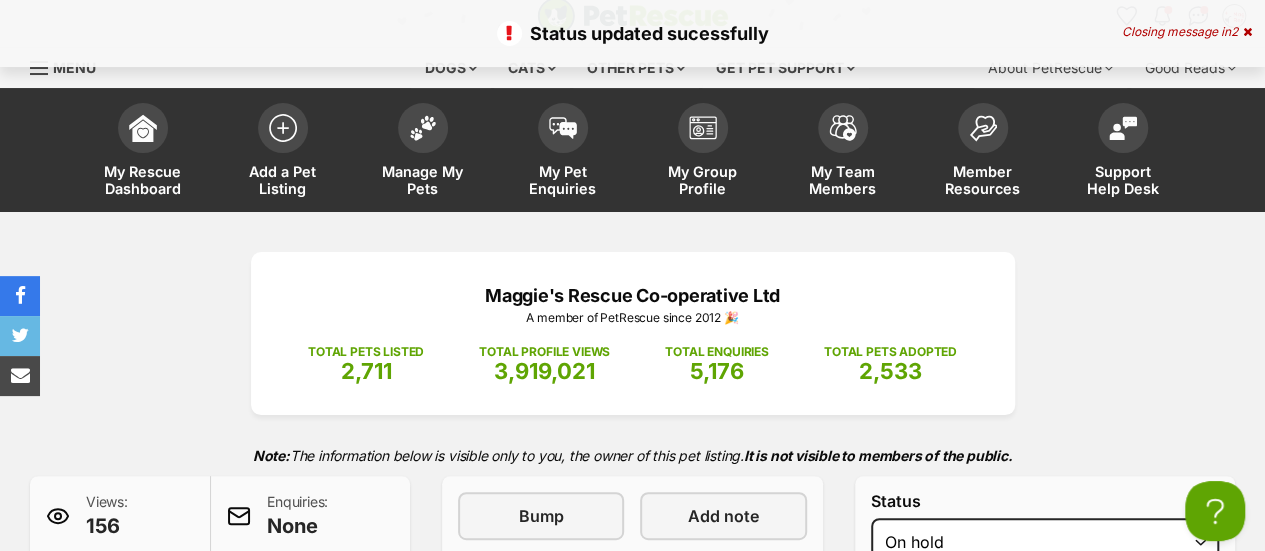 scroll, scrollTop: 0, scrollLeft: 0, axis: both 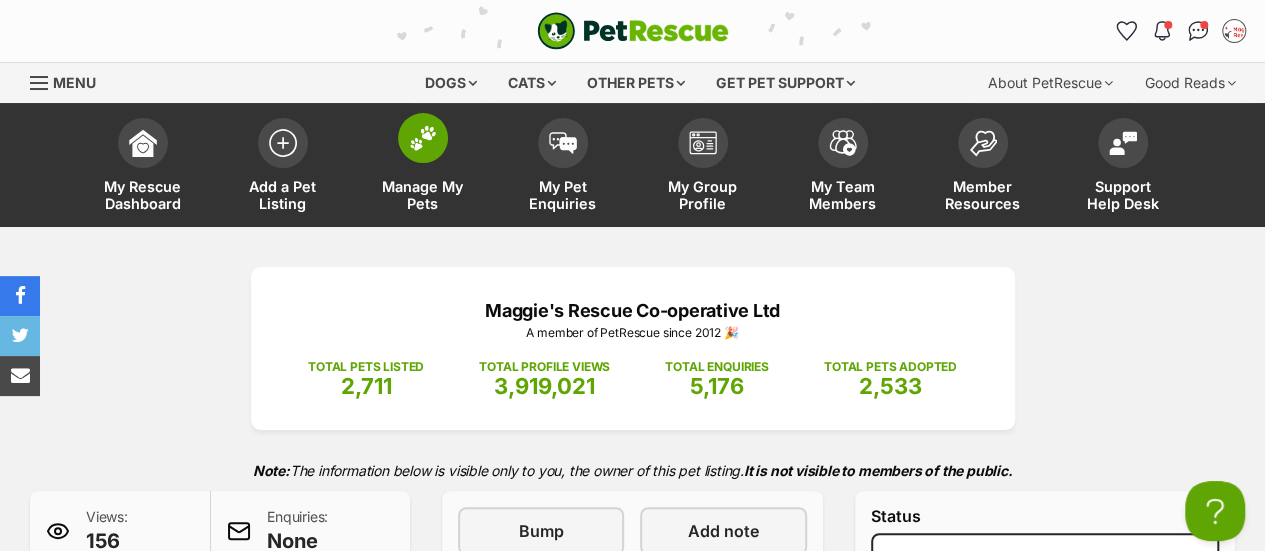 click at bounding box center (423, 138) 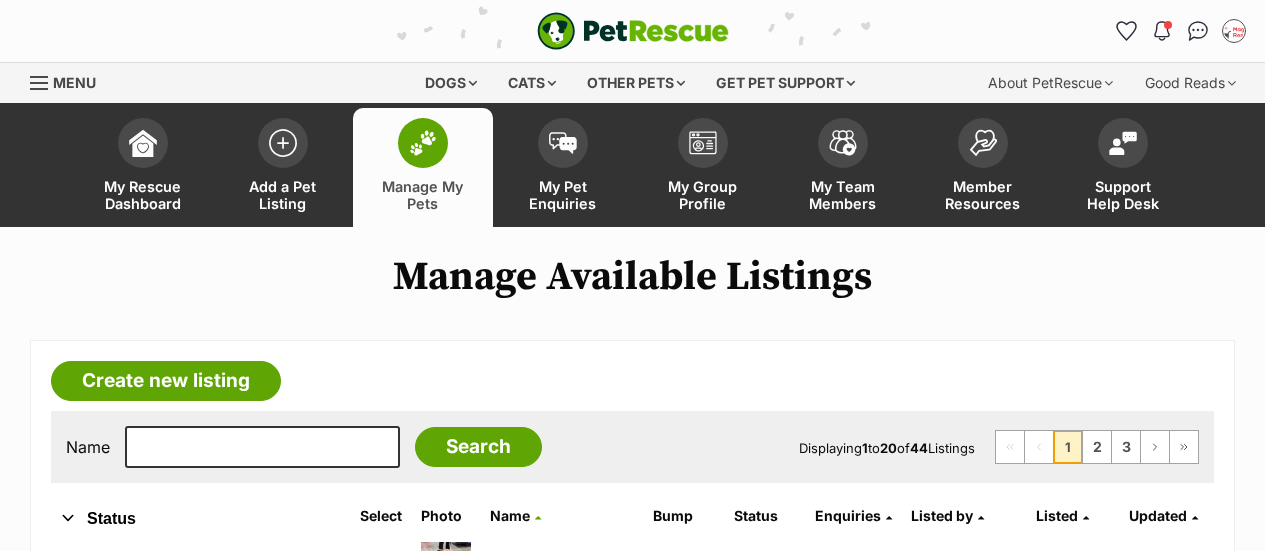 scroll, scrollTop: 0, scrollLeft: 0, axis: both 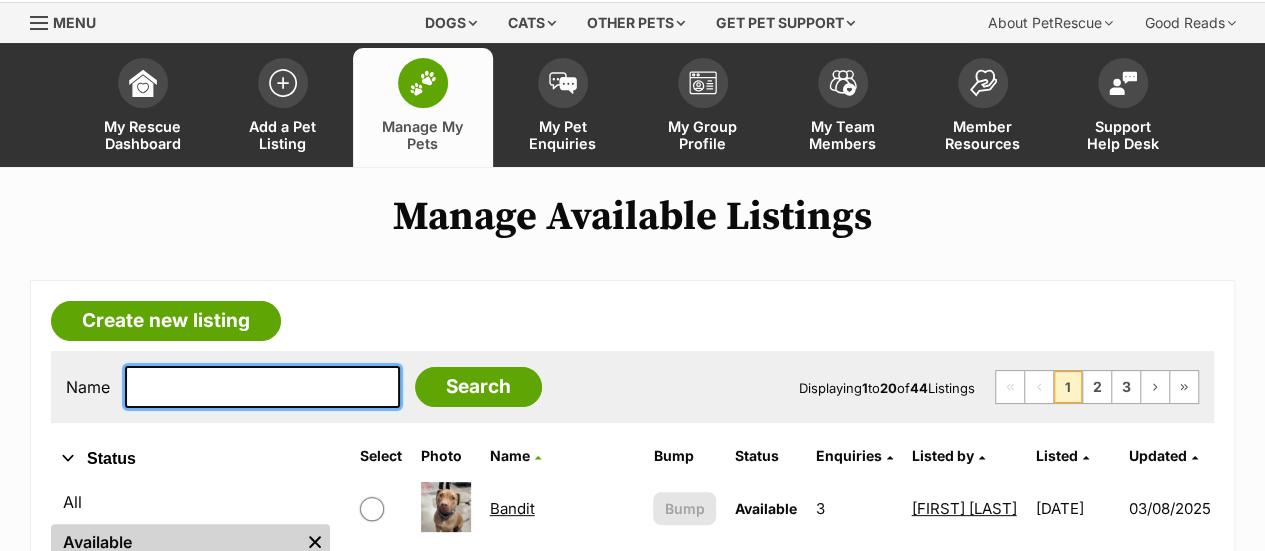 click at bounding box center [262, 387] 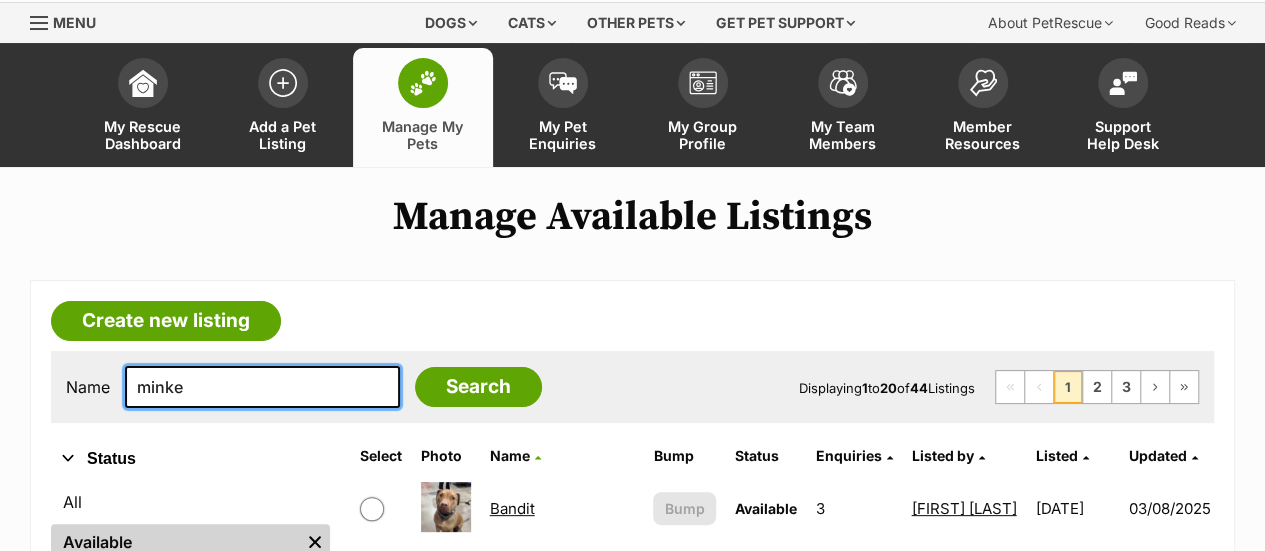 type on "minke" 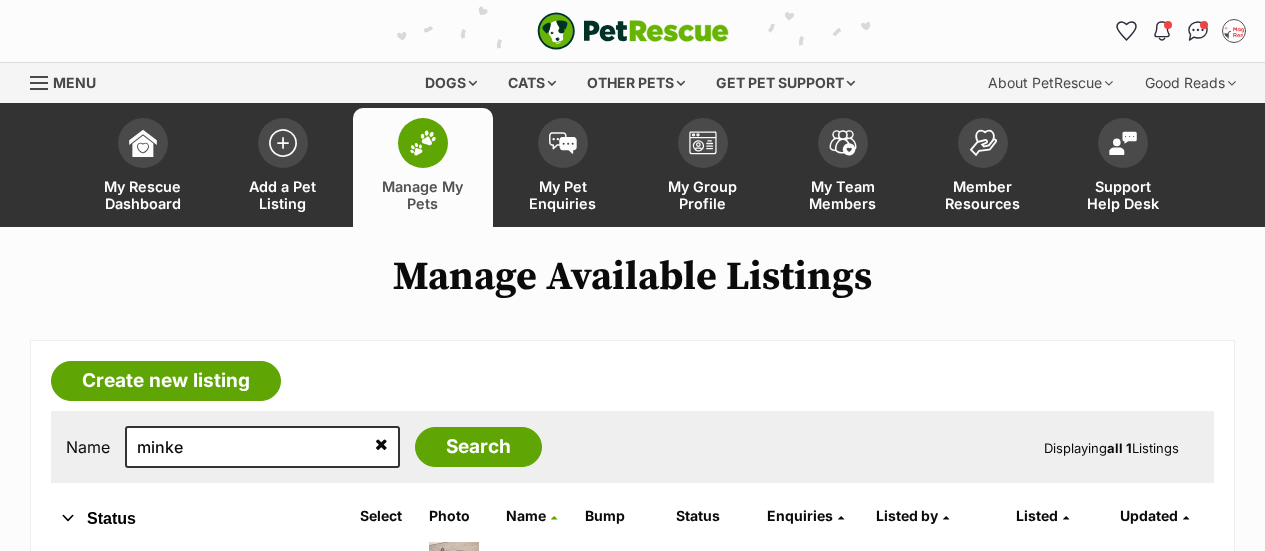 scroll, scrollTop: 370, scrollLeft: 0, axis: vertical 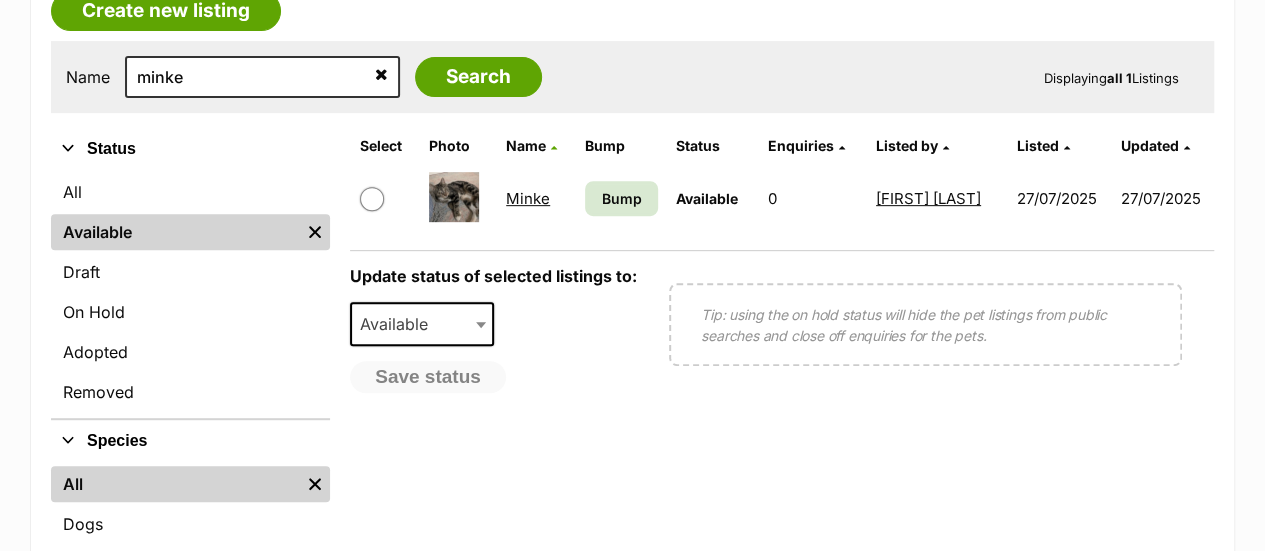 click on "Minke" at bounding box center [528, 198] 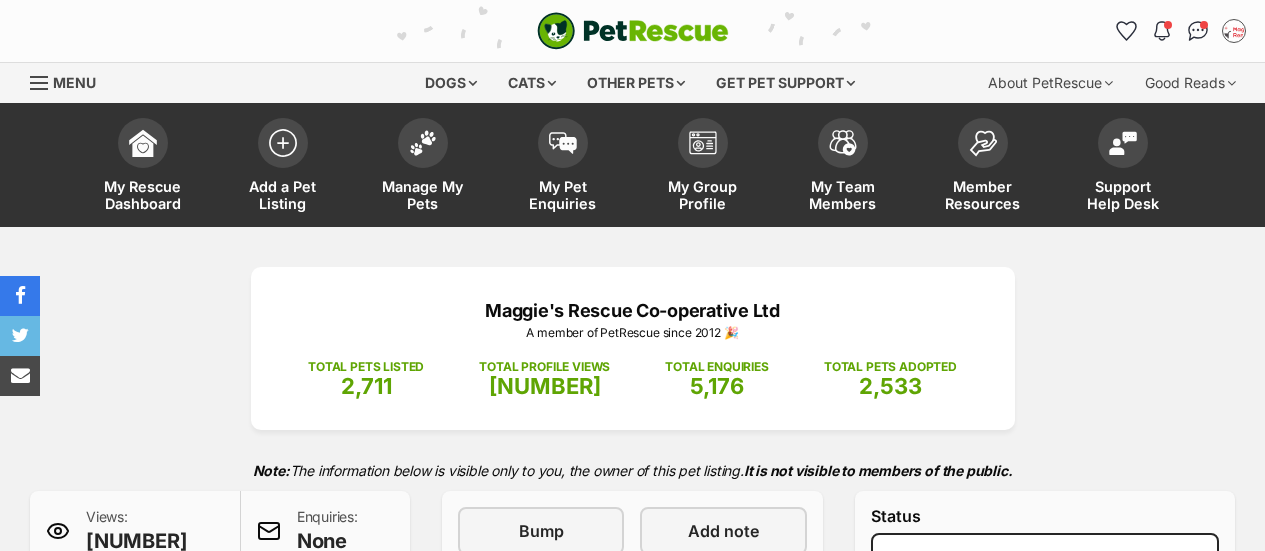 scroll, scrollTop: 361, scrollLeft: 0, axis: vertical 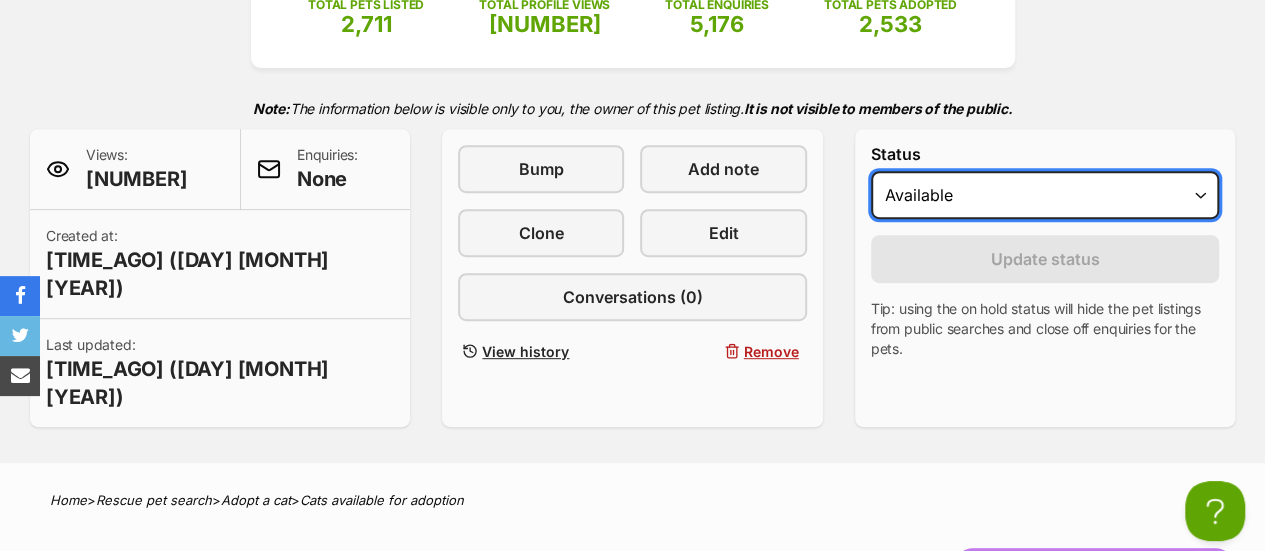 click on "Draft
Available
On hold
Adopted" at bounding box center (1045, 195) 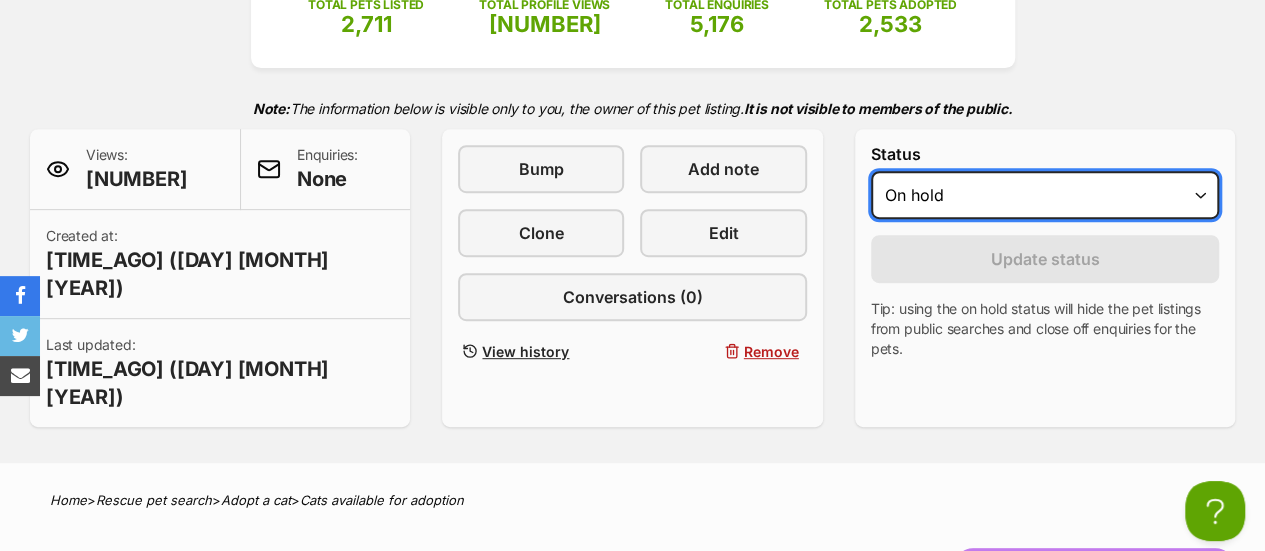 click on "Draft
Available
On hold
Adopted" at bounding box center [1045, 195] 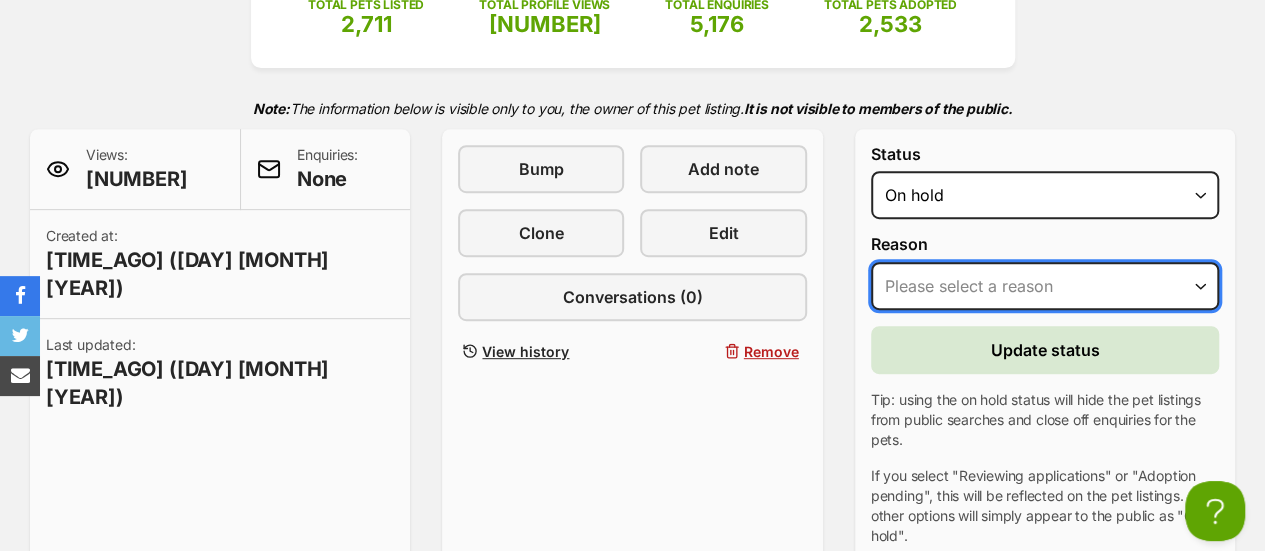 click on "Please select a reason
Medical reasons
Reviewing applications
Adoption pending
Other" at bounding box center [1045, 286] 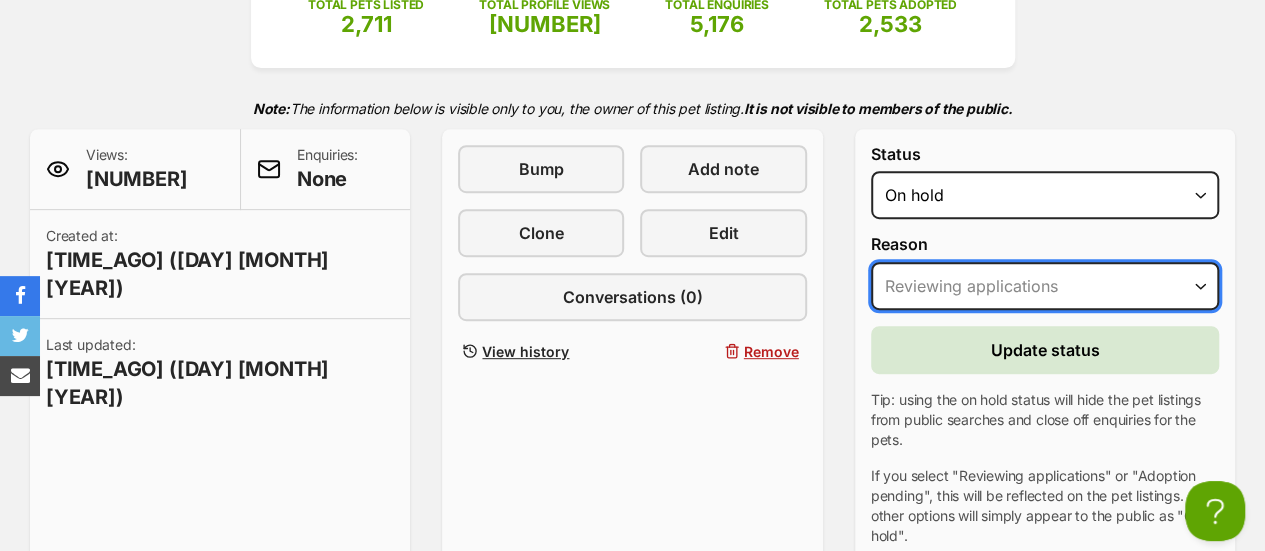 click on "Please select a reason
Medical reasons
Reviewing applications
Adoption pending
Other" at bounding box center [1045, 286] 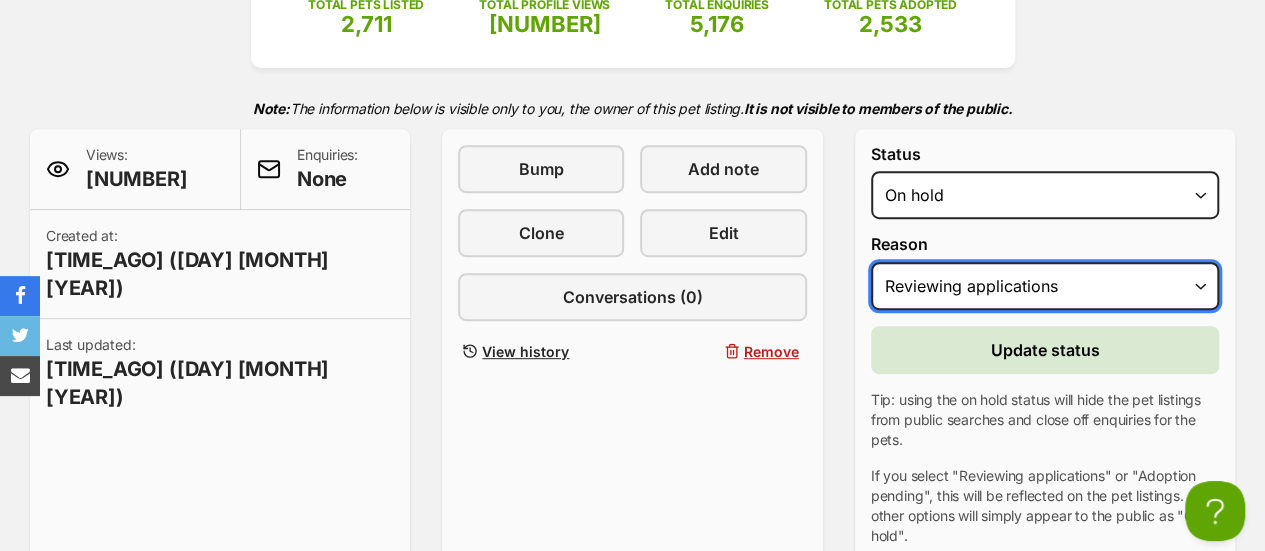 scroll, scrollTop: 0, scrollLeft: 0, axis: both 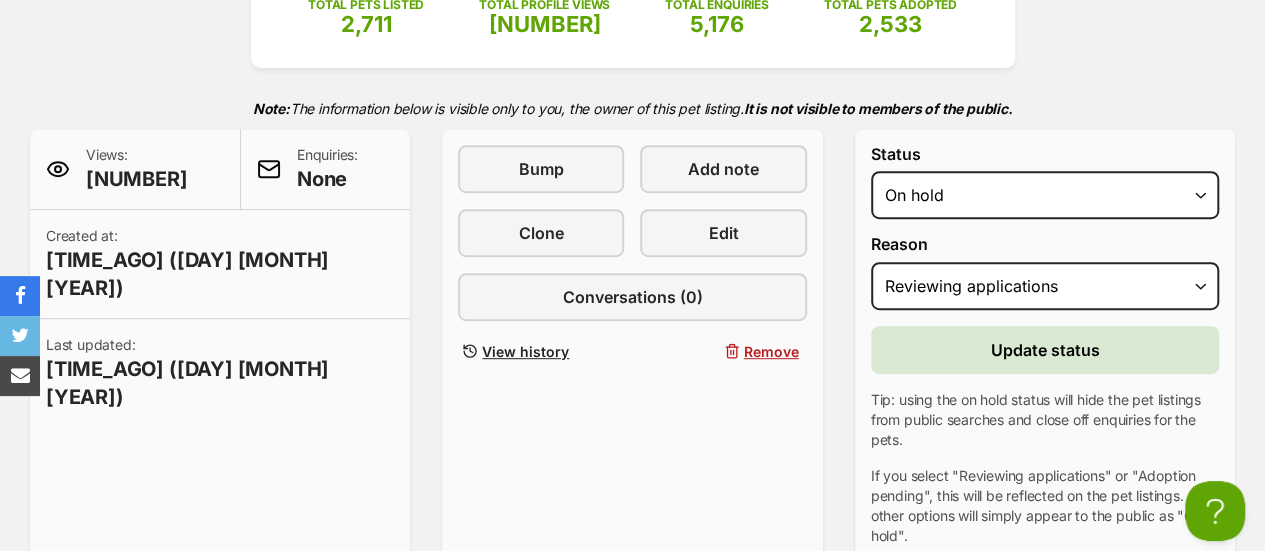 click on "Reason
Please select a reason
Medical reasons
Reviewing applications
Adoption pending
Other" at bounding box center [1045, 272] 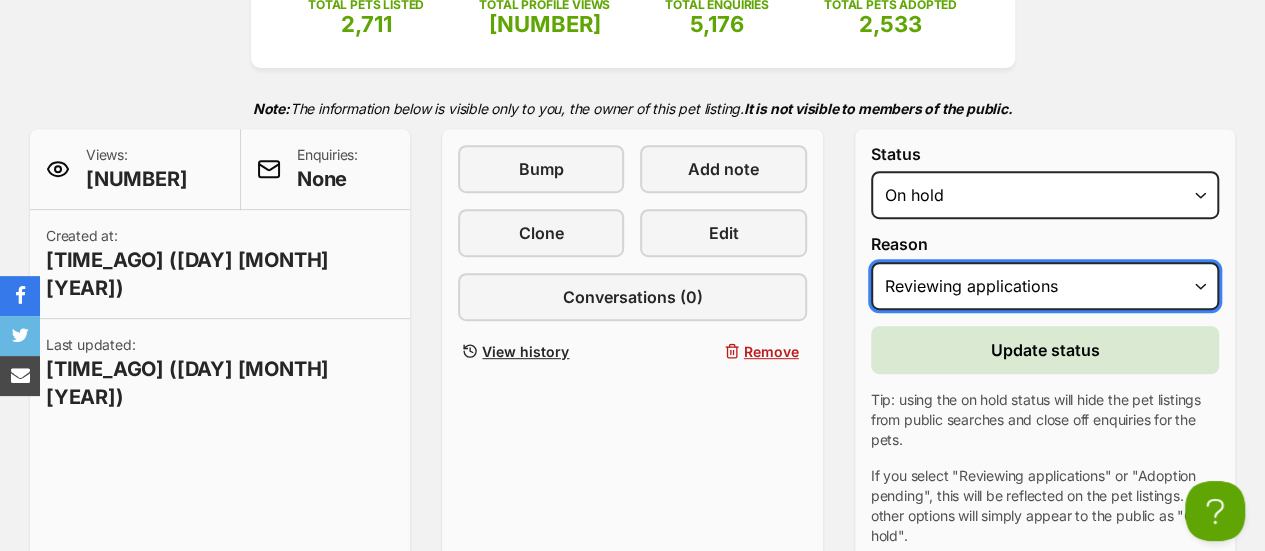 click on "Please select a reason
Medical reasons
Reviewing applications
Adoption pending
Other" at bounding box center [1045, 286] 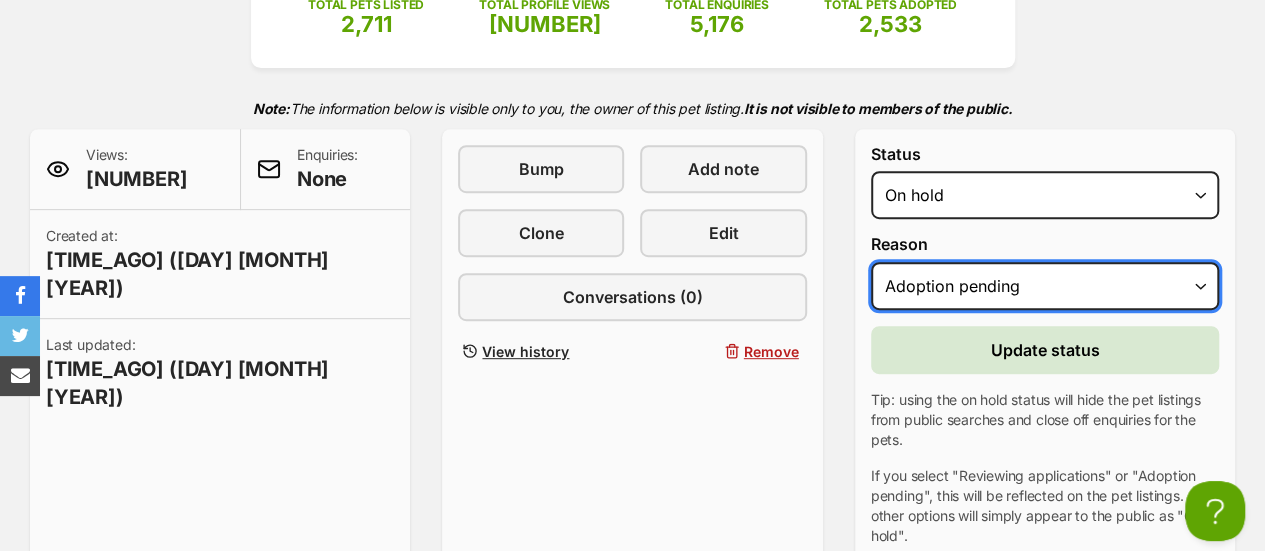 click on "Please select a reason
Medical reasons
Reviewing applications
Adoption pending
Other" at bounding box center (1045, 286) 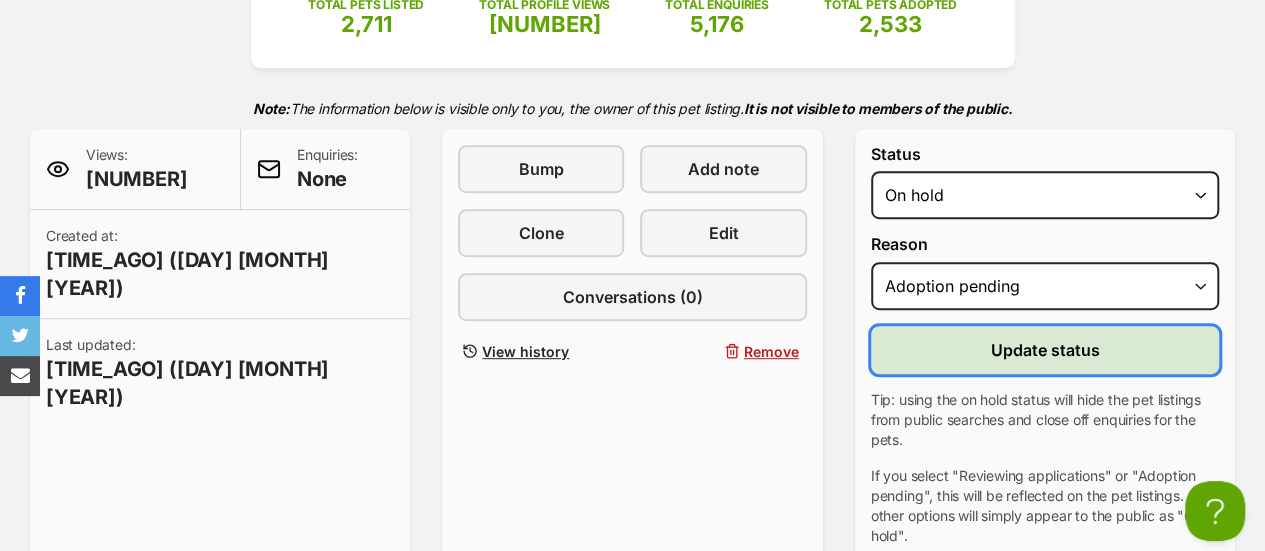 click on "Update status" at bounding box center (1045, 350) 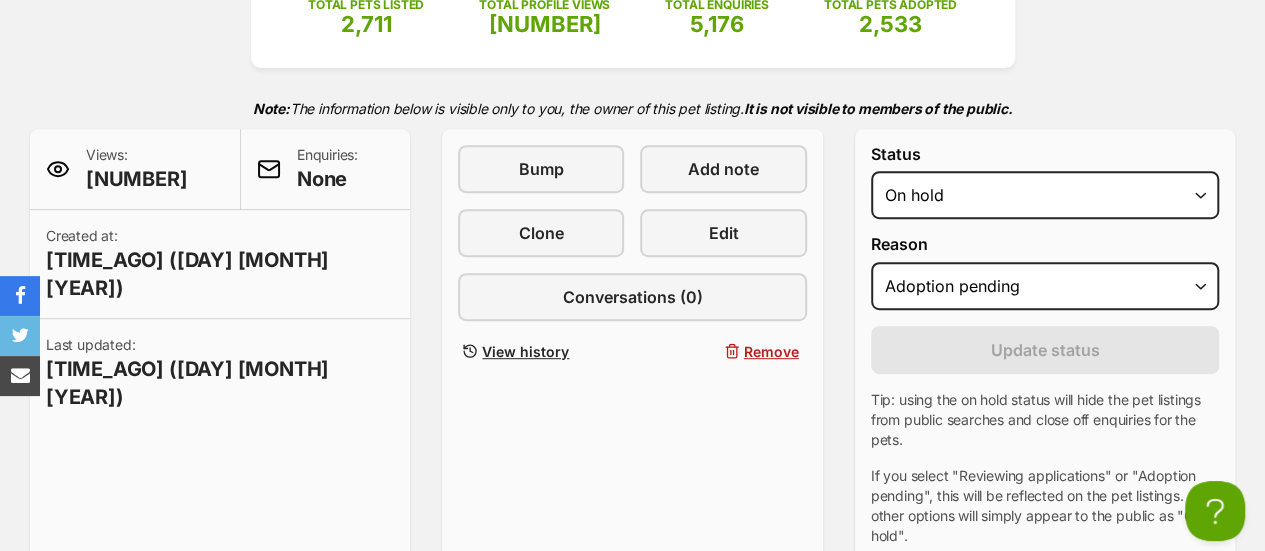 scroll, scrollTop: 0, scrollLeft: 0, axis: both 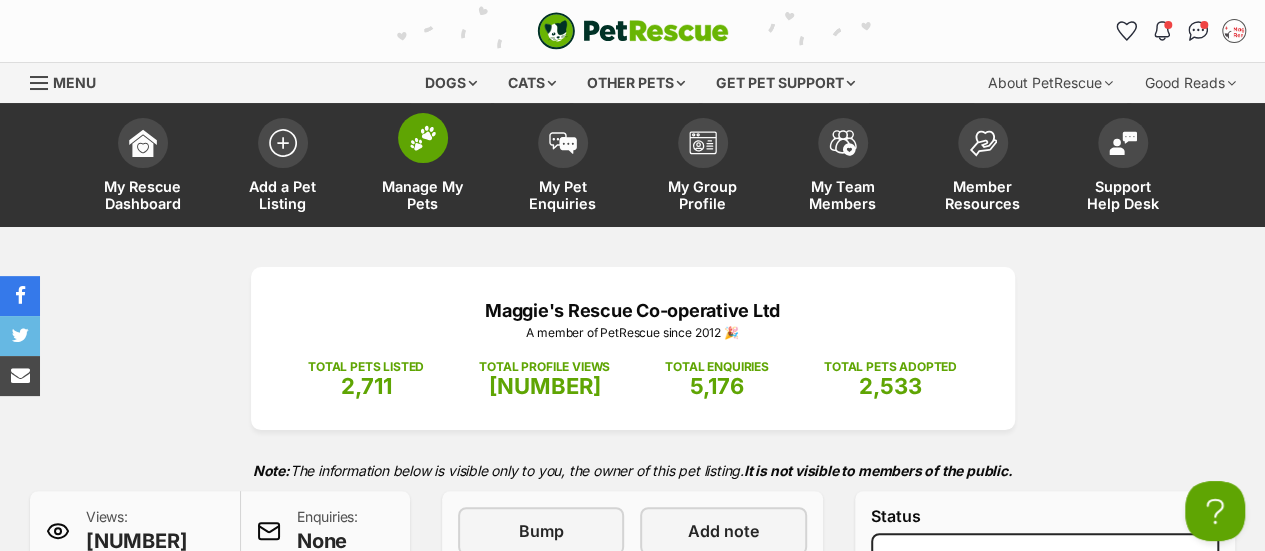 click at bounding box center [423, 138] 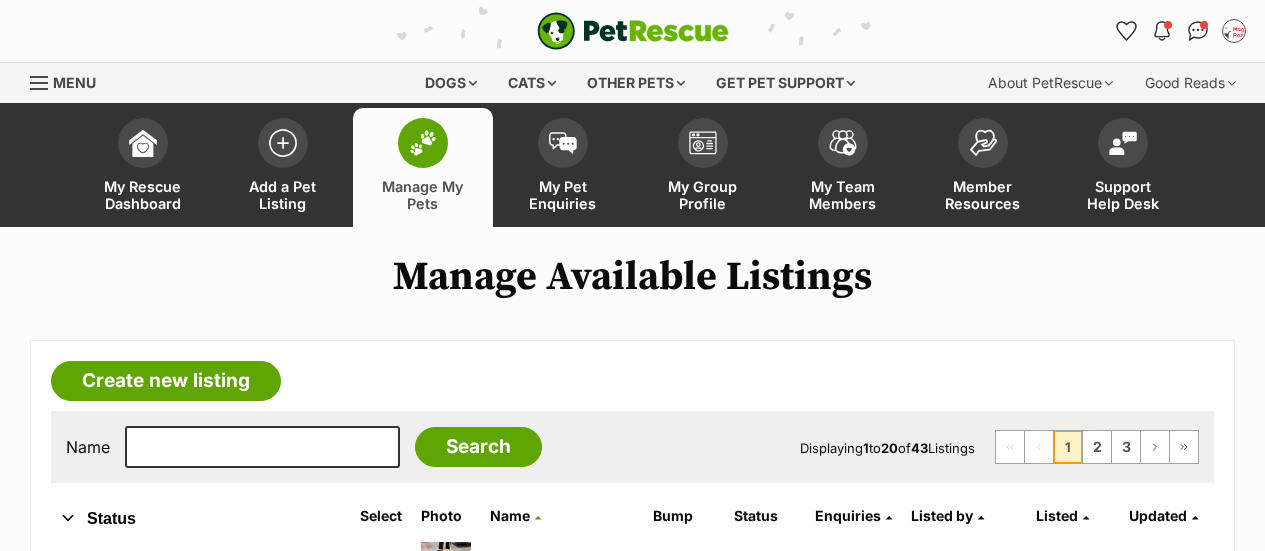 scroll, scrollTop: 0, scrollLeft: 0, axis: both 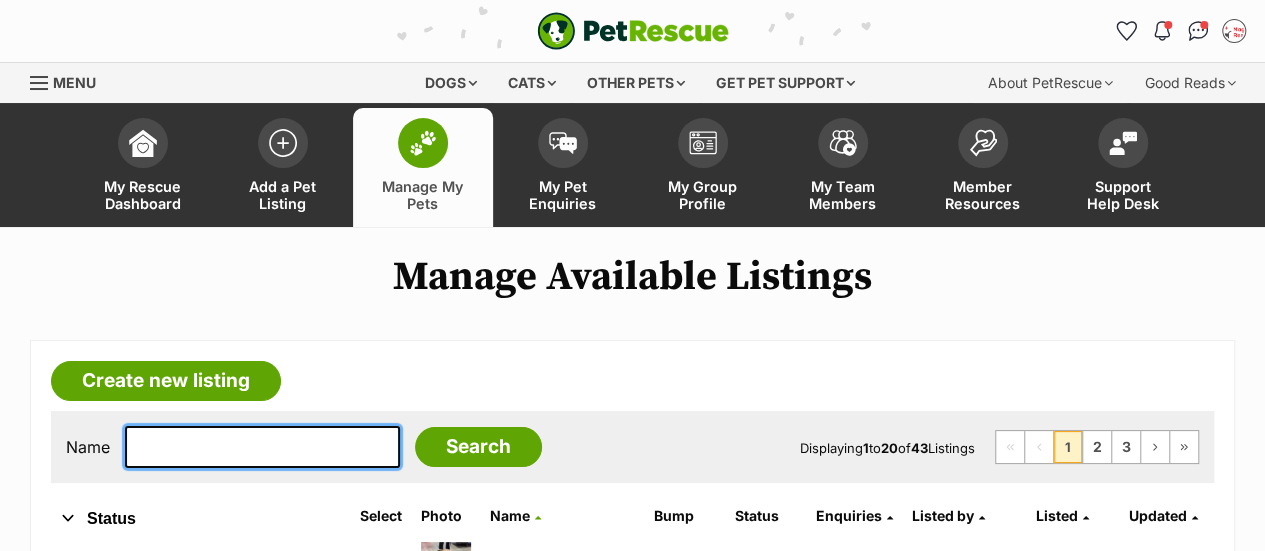 click at bounding box center (262, 447) 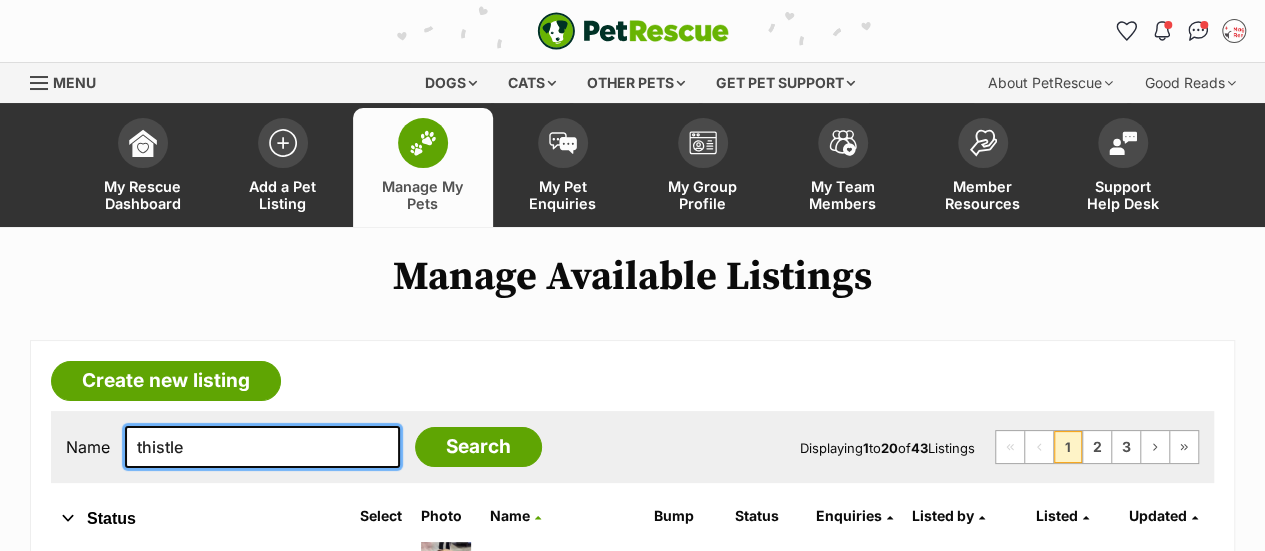 type on "thistle" 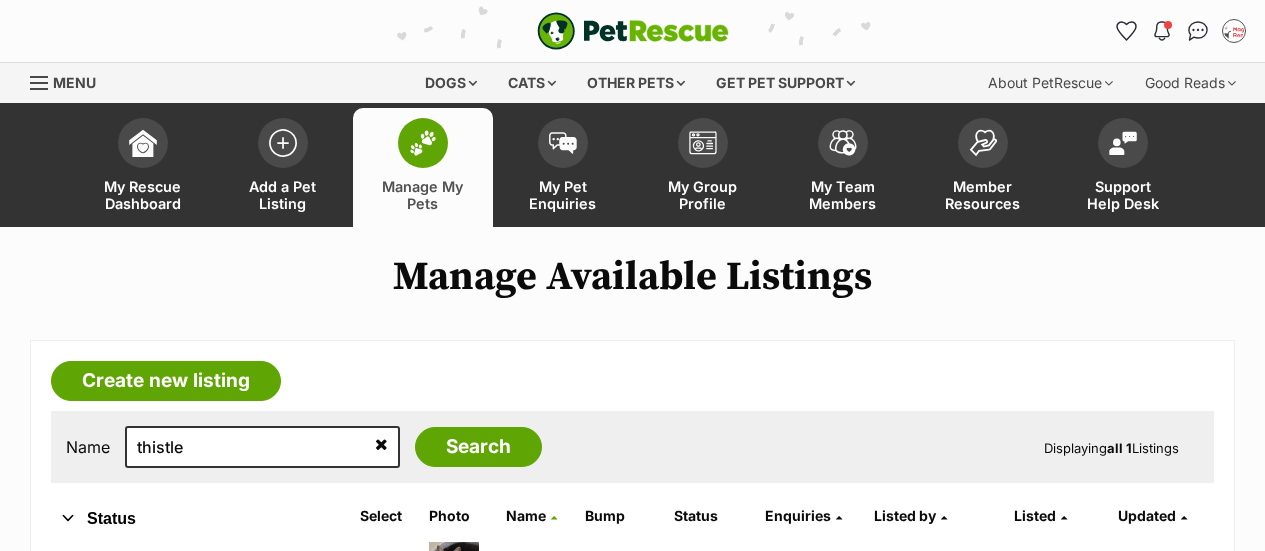 scroll, scrollTop: 214, scrollLeft: 0, axis: vertical 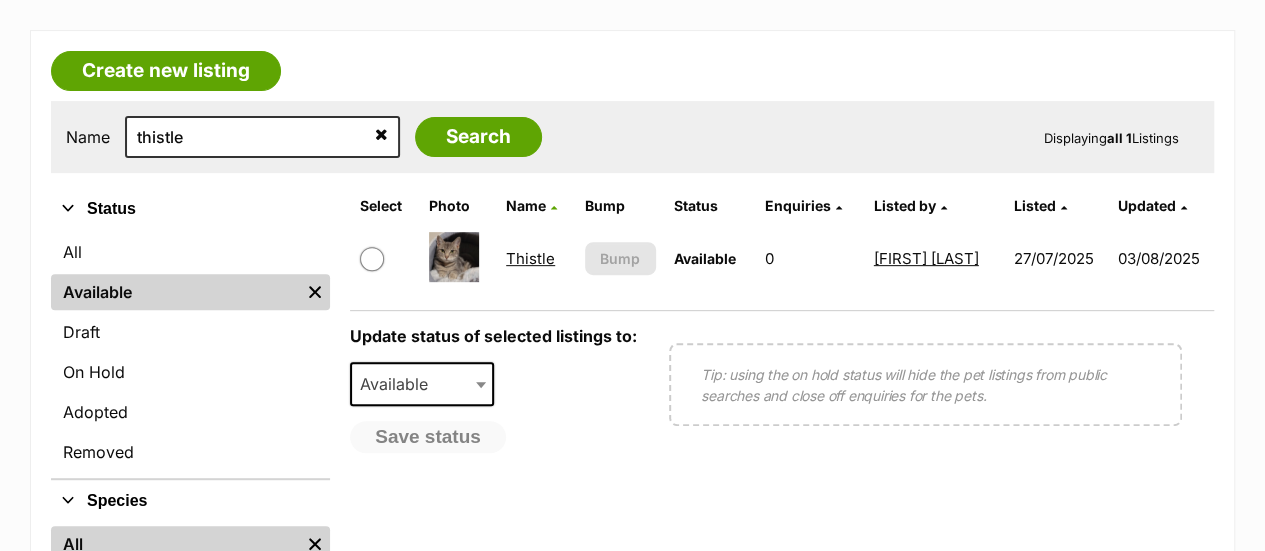 click on "Thistle" at bounding box center (530, 258) 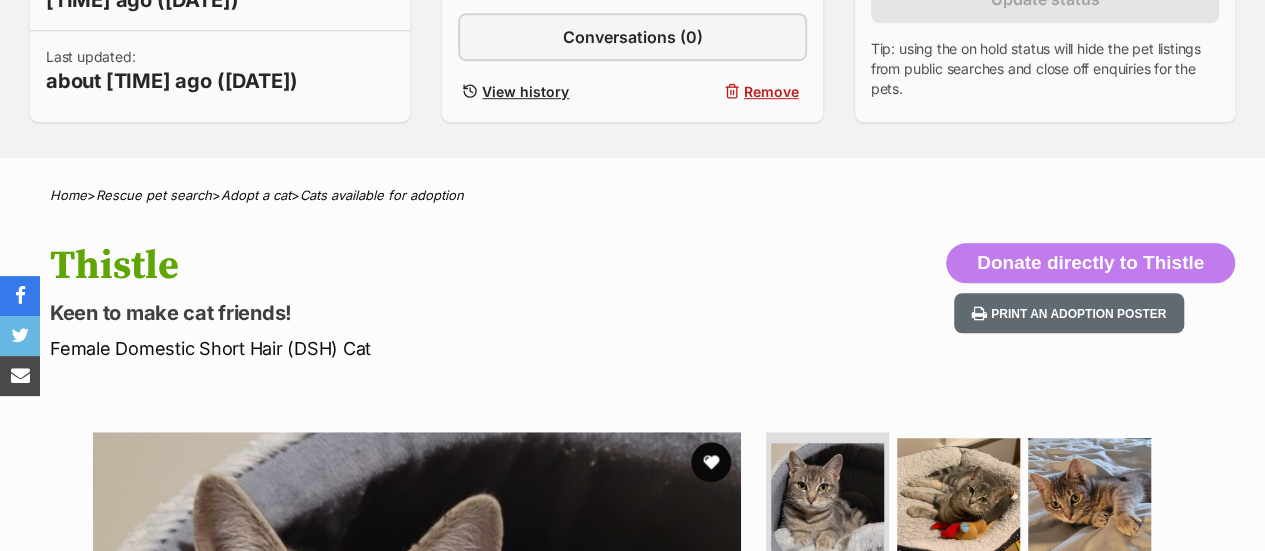 scroll, scrollTop: 0, scrollLeft: 0, axis: both 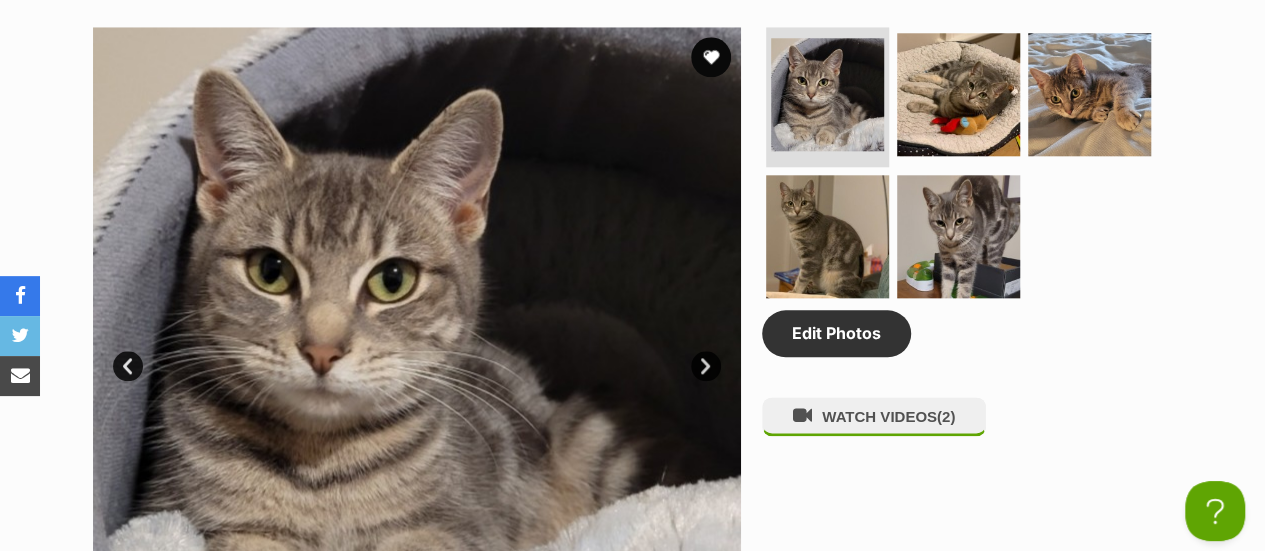 click on "Next" at bounding box center [706, 366] 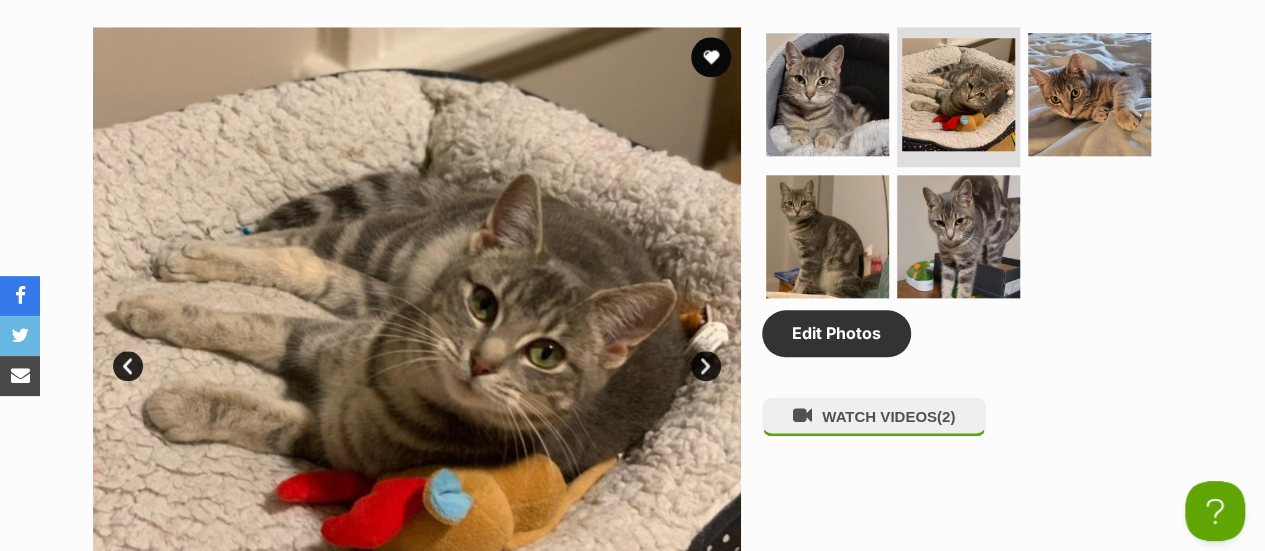 click on "Next" at bounding box center (706, 366) 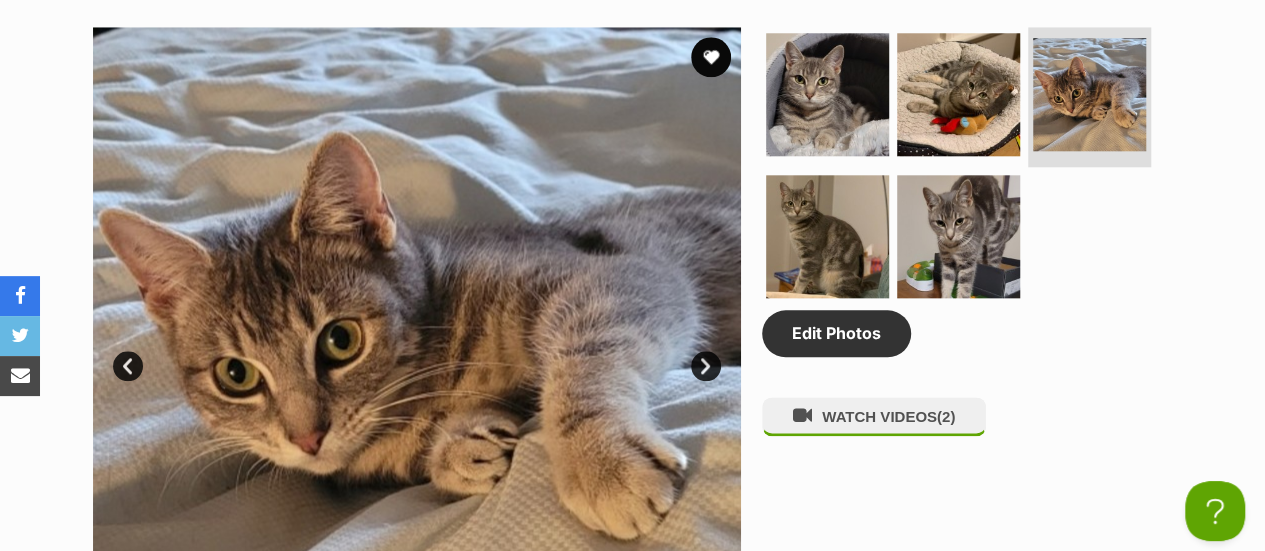 click on "Next" at bounding box center [706, 366] 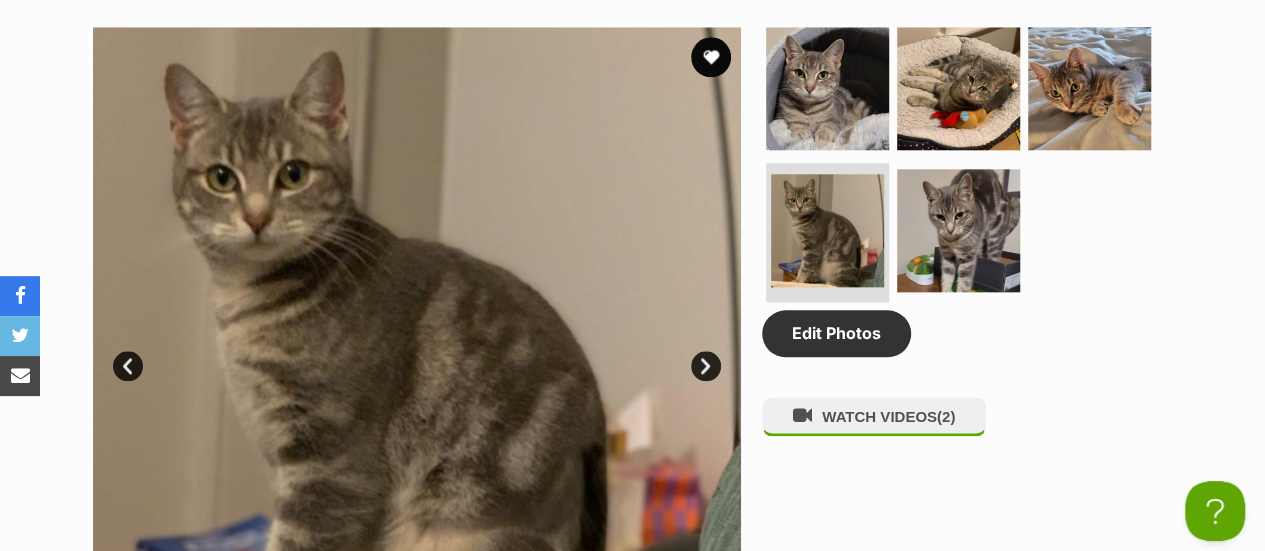 click on "Next" at bounding box center [706, 366] 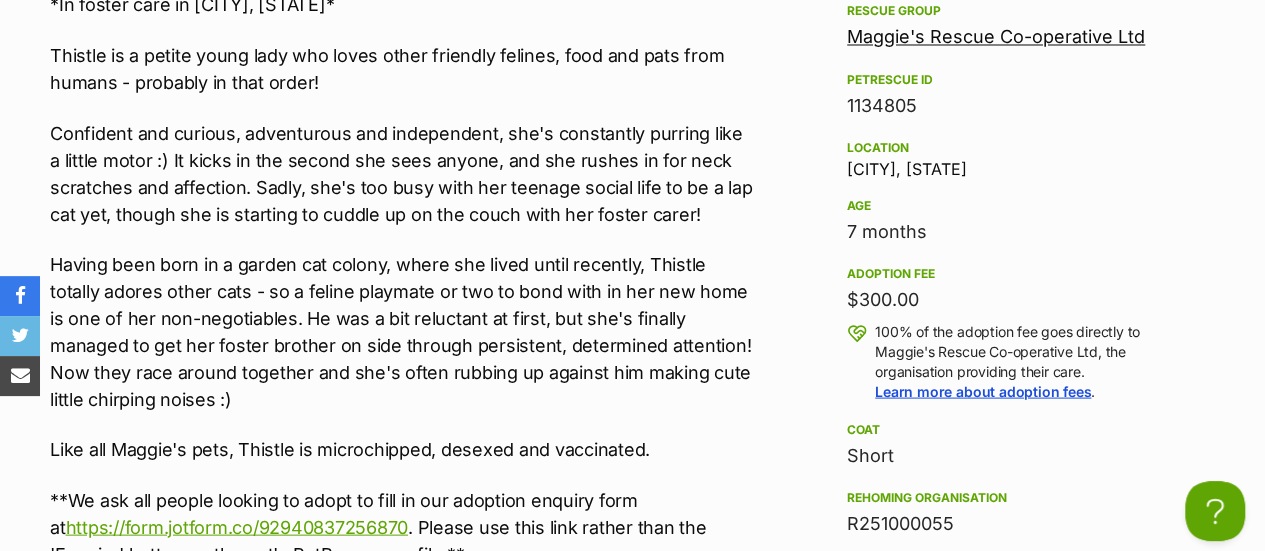 scroll, scrollTop: 1844, scrollLeft: 0, axis: vertical 